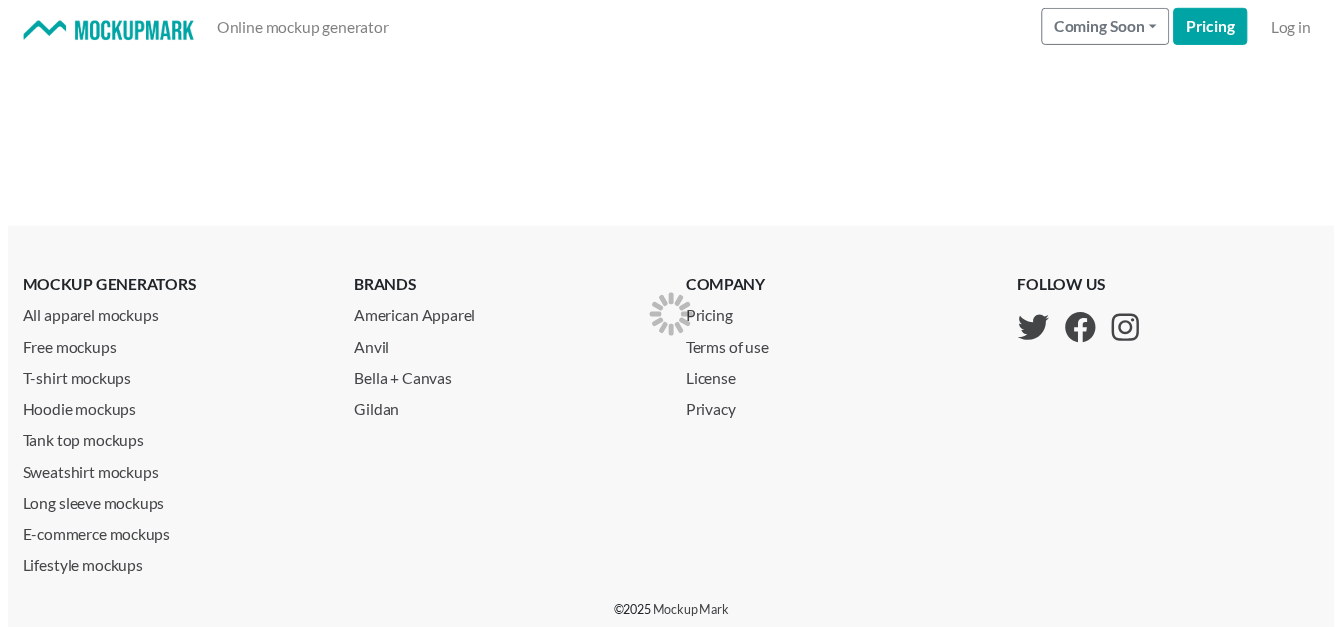 scroll, scrollTop: 0, scrollLeft: 0, axis: both 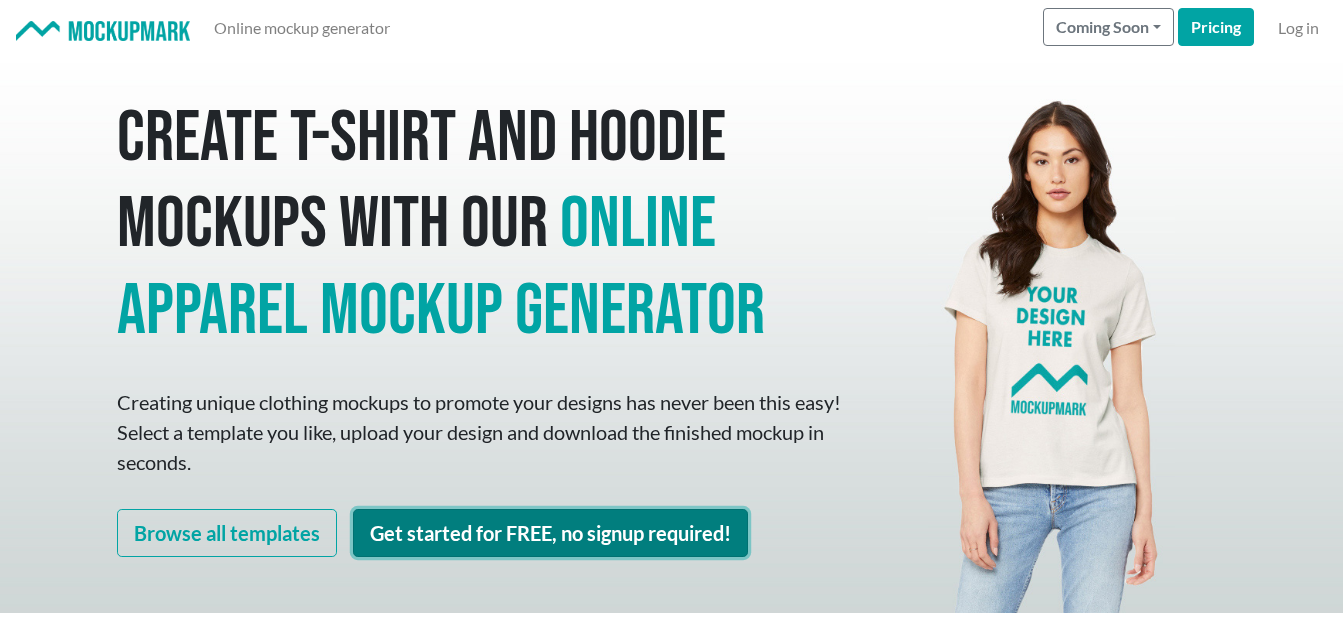 click on "Get started for FREE, no signup required!" at bounding box center [550, 533] 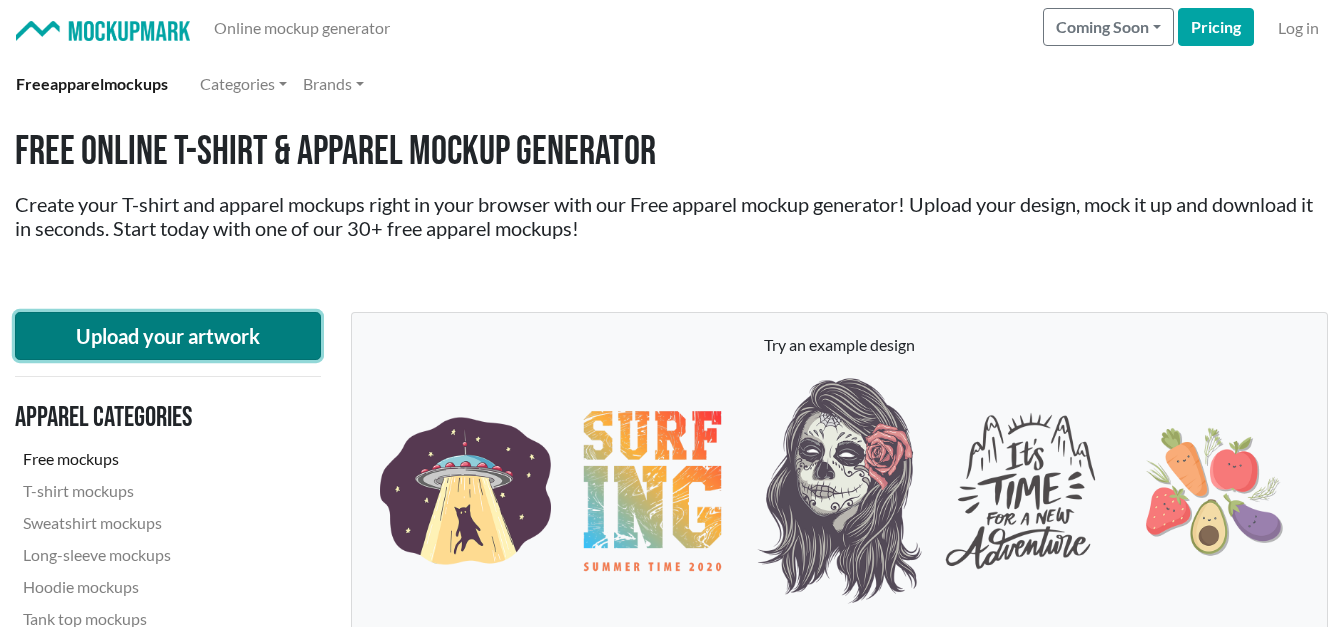 click on "Upload your artwork" at bounding box center [168, 336] 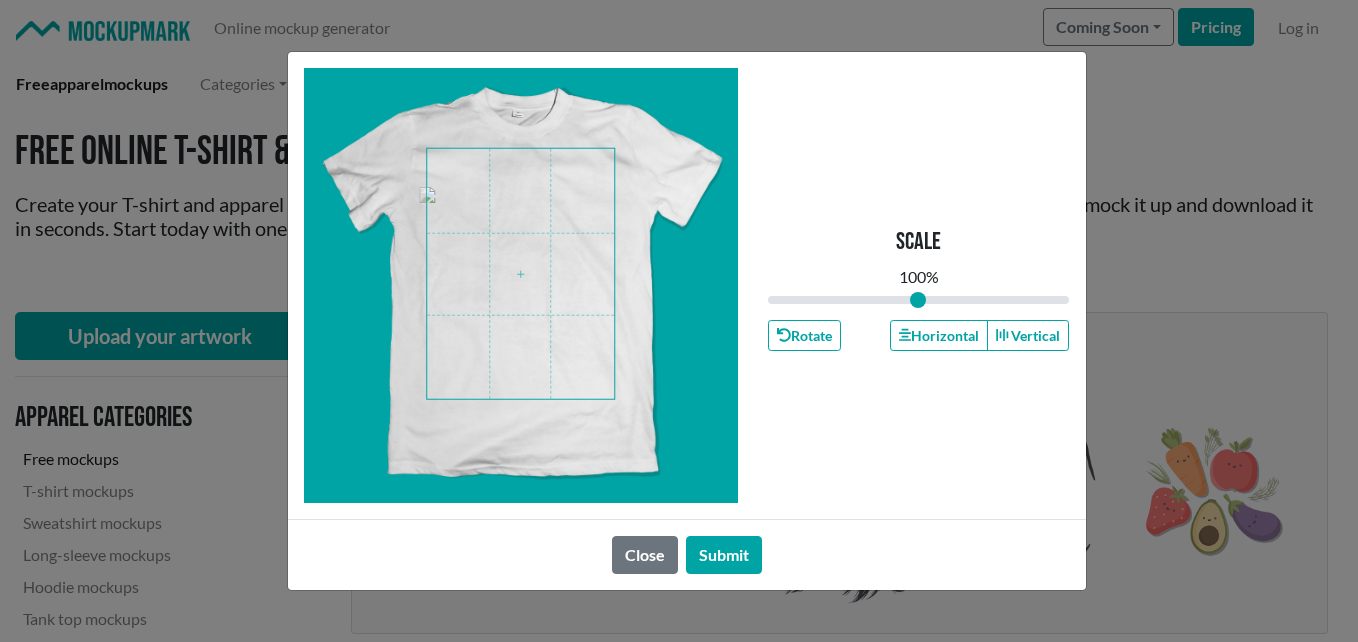 click at bounding box center (520, 274) 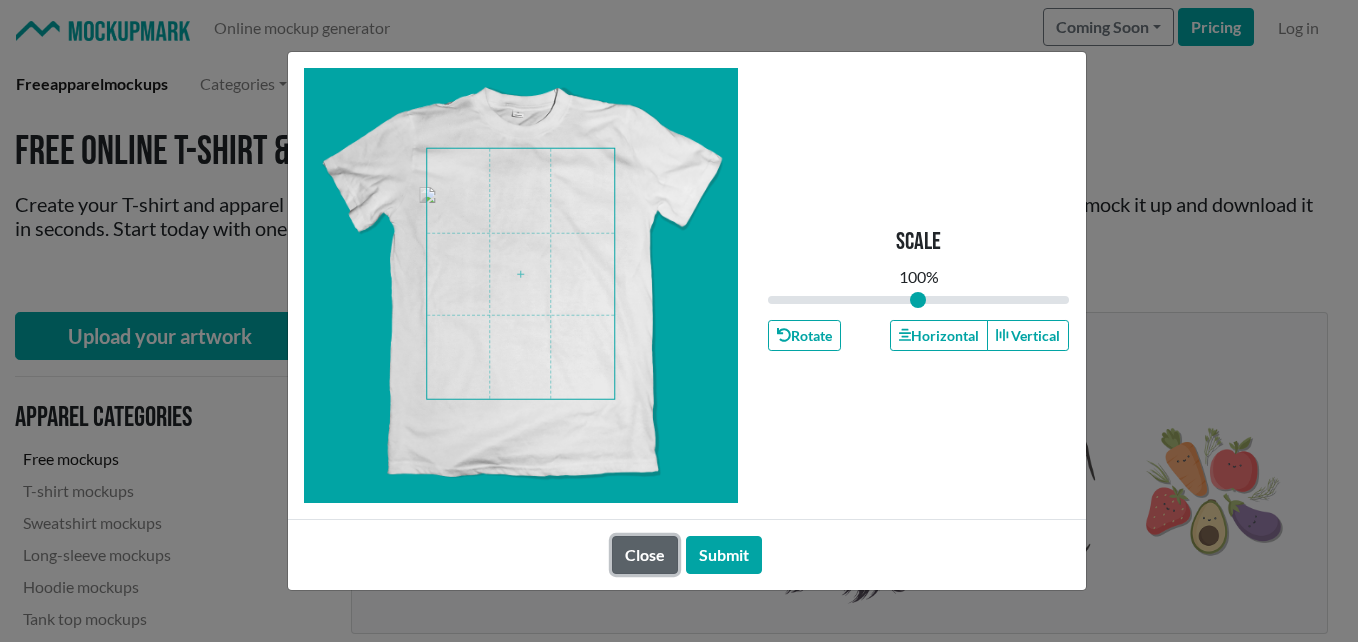click on "Close" at bounding box center [645, 555] 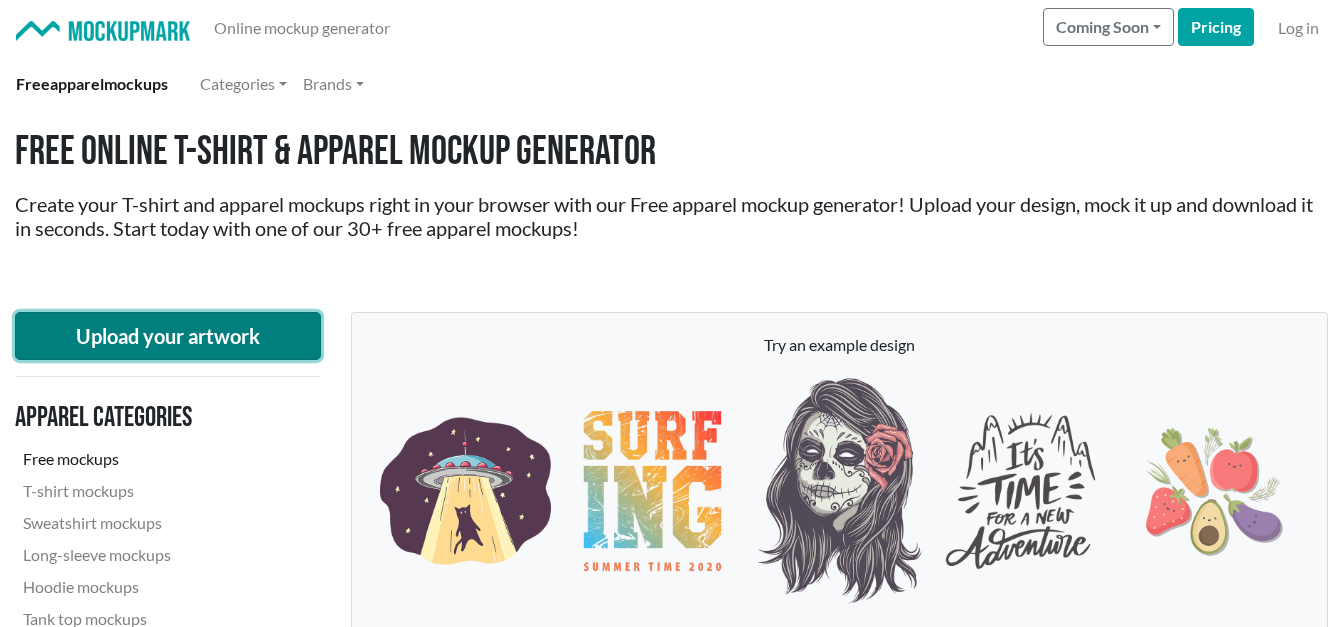 click on "Upload your artwork" at bounding box center (168, 336) 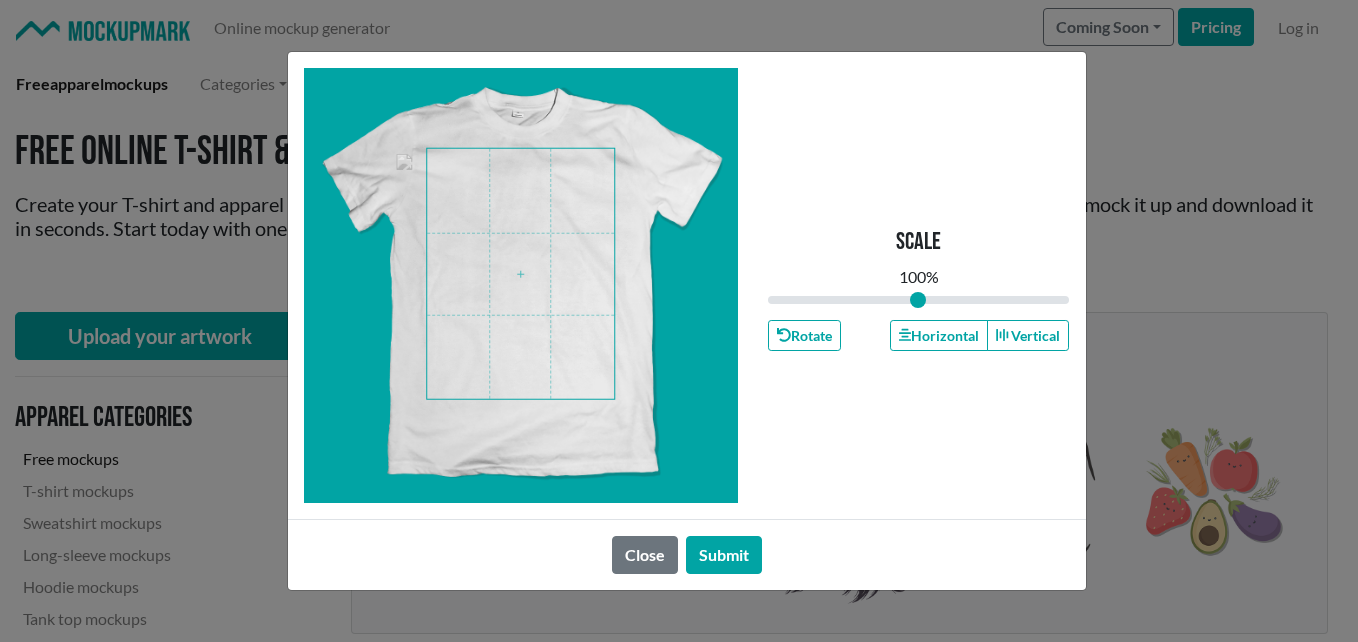 click at bounding box center [520, 274] 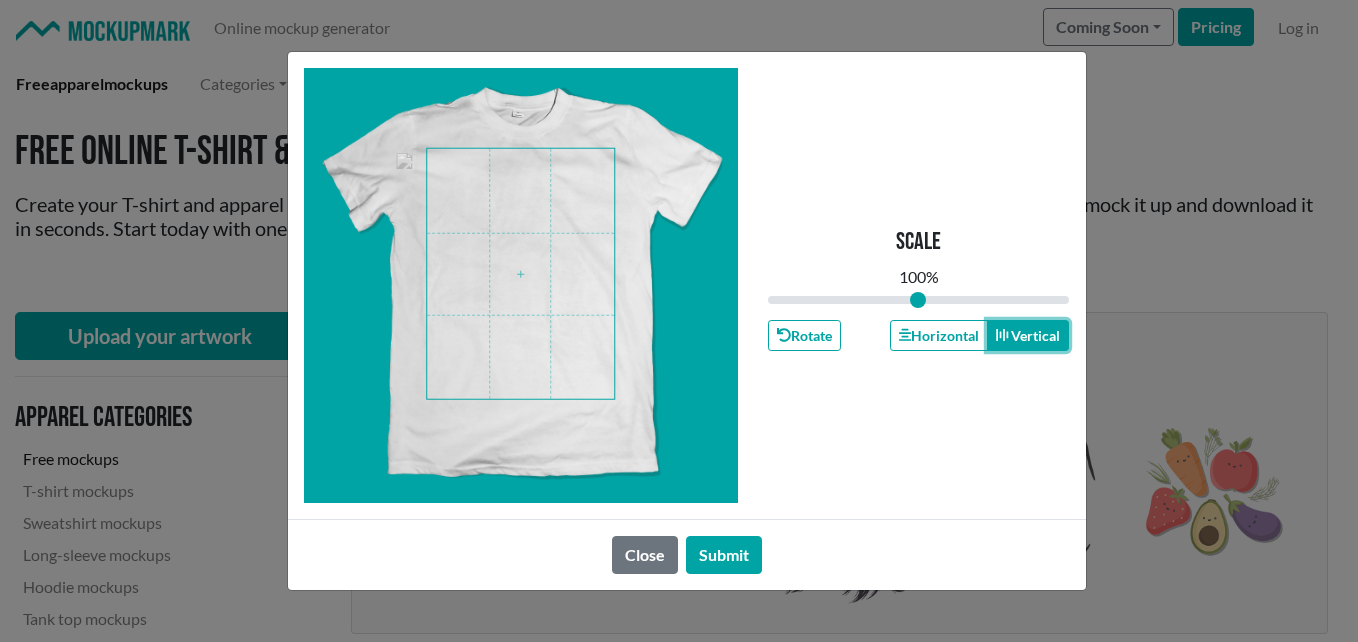 click on "Vertical" at bounding box center [1028, 335] 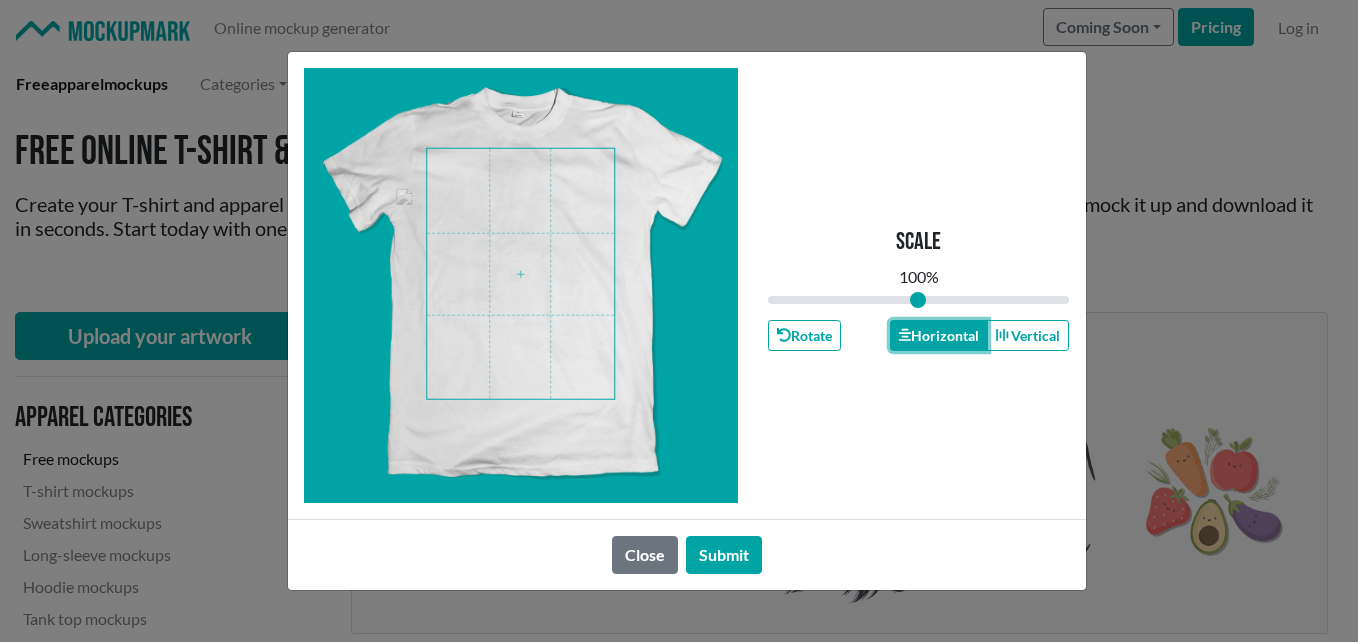 click on "Horizontal" at bounding box center [939, 335] 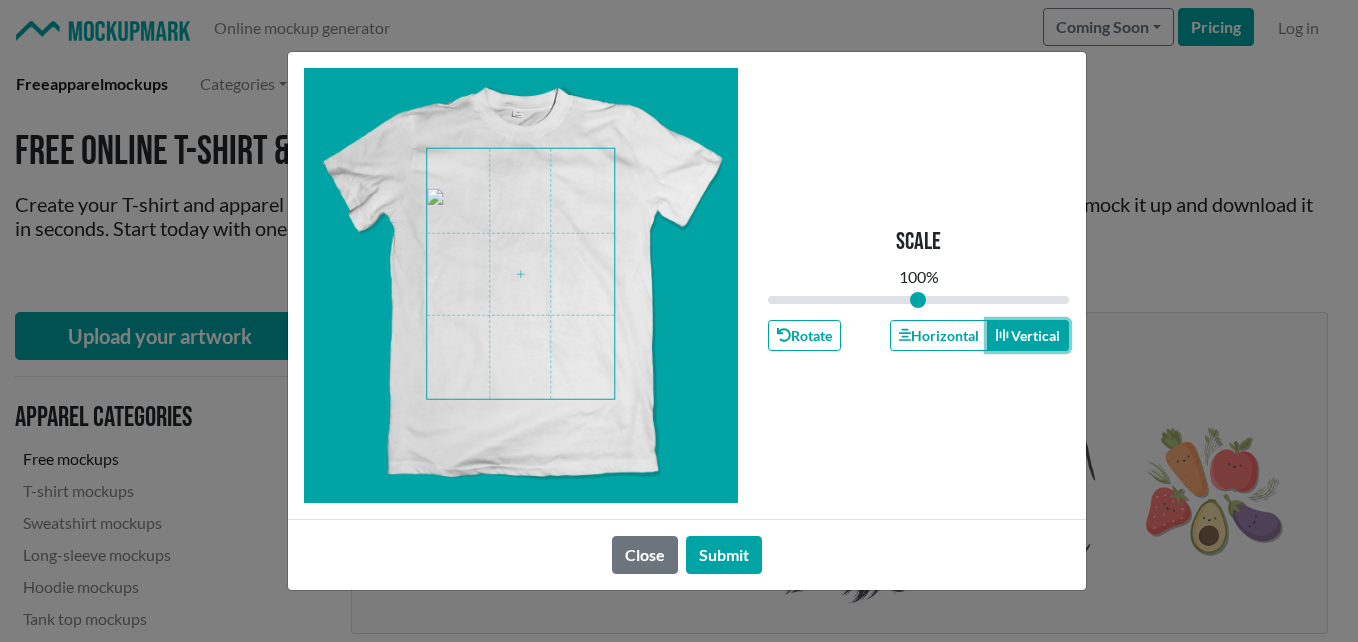 click on "Vertical" at bounding box center (1028, 335) 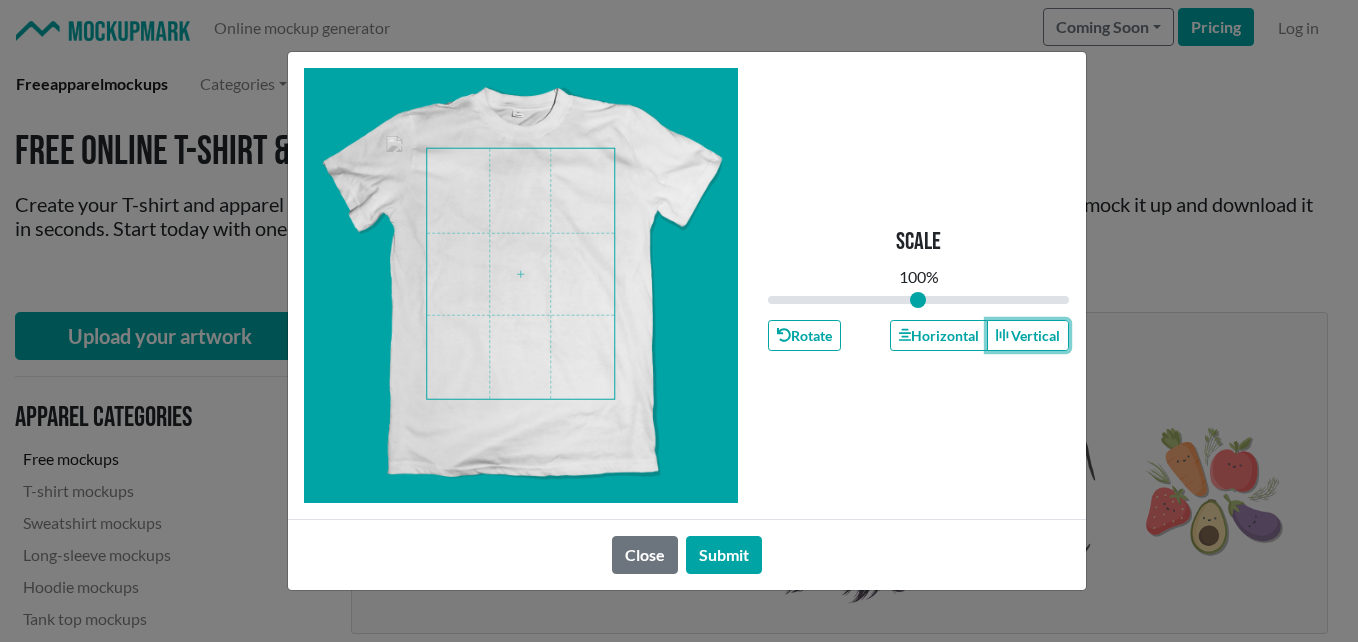 click at bounding box center (520, 274) 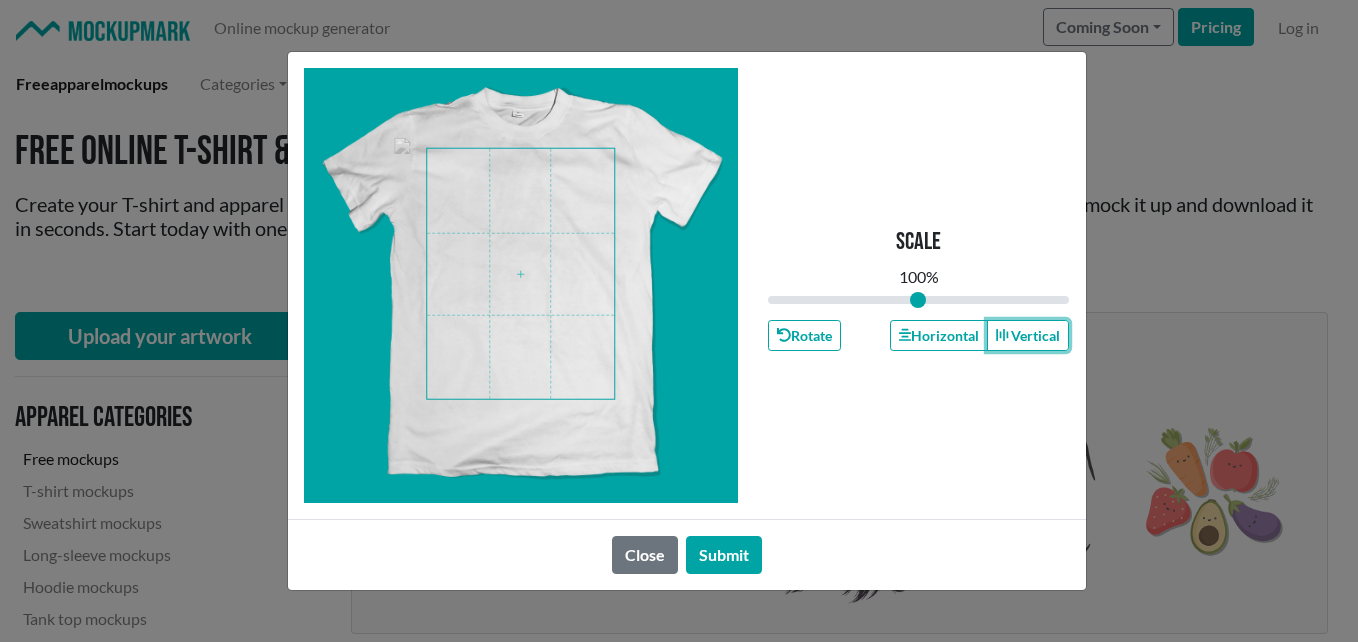 click at bounding box center (520, 274) 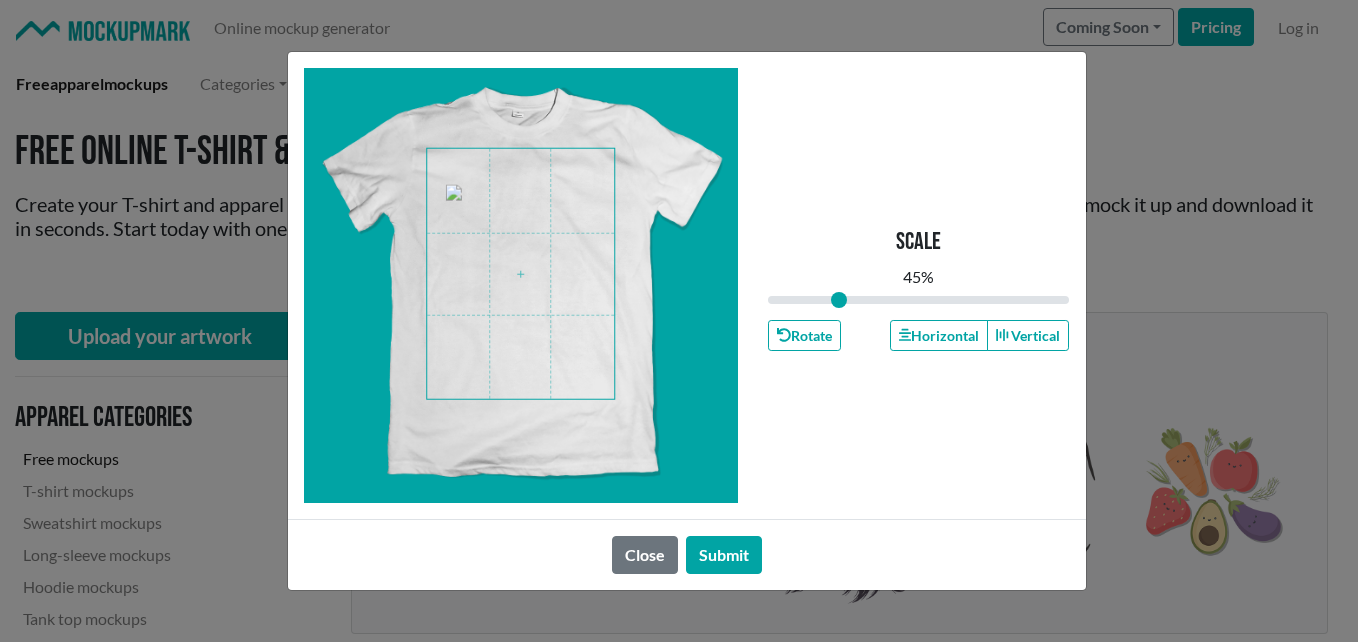drag, startPoint x: 921, startPoint y: 296, endPoint x: 839, endPoint y: 297, distance: 82.006096 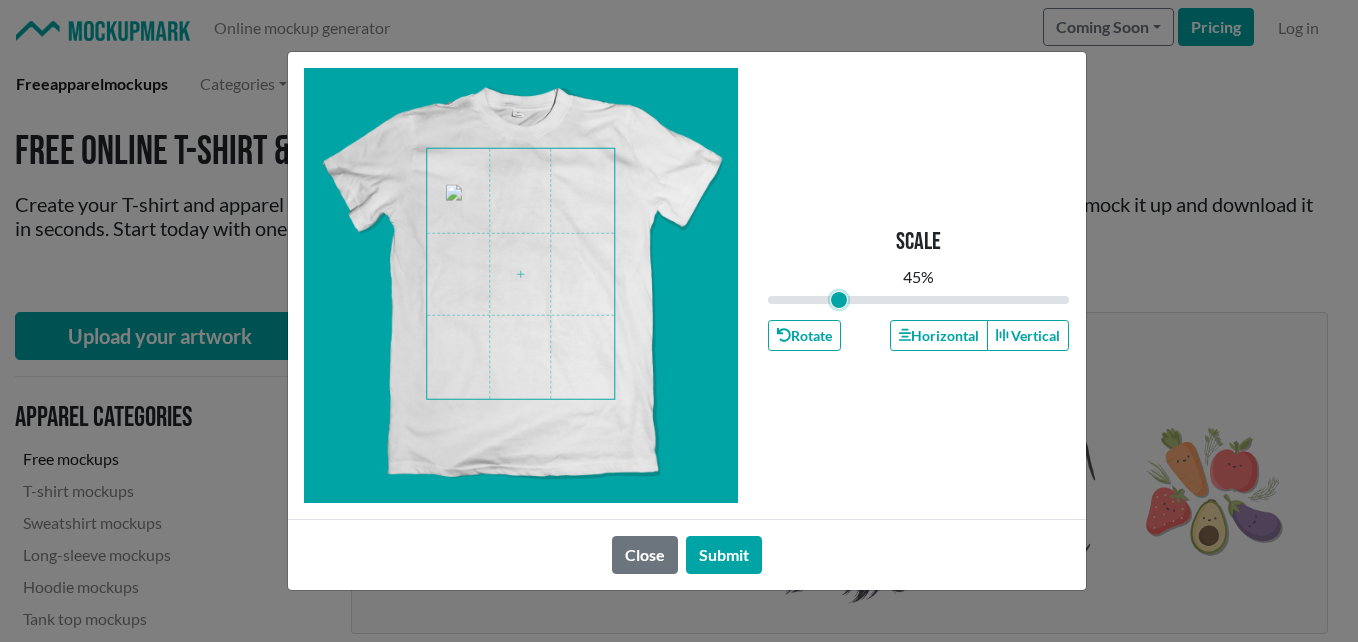 type on "0.45" 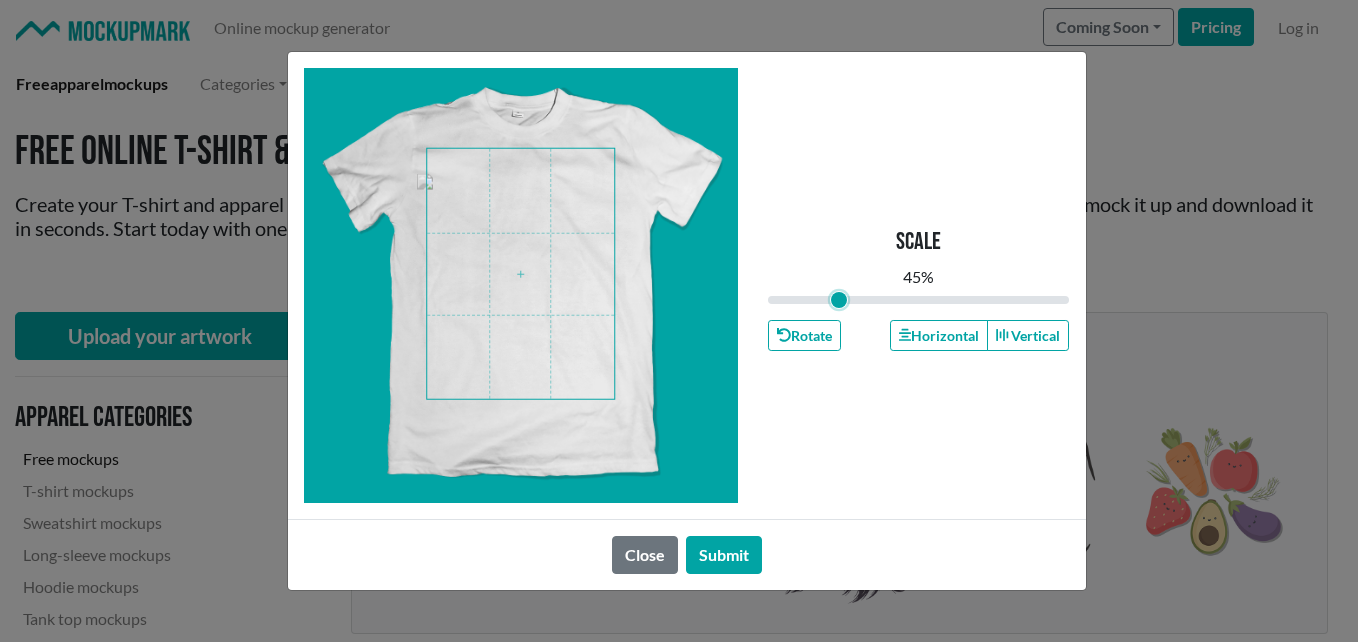 click at bounding box center [520, 274] 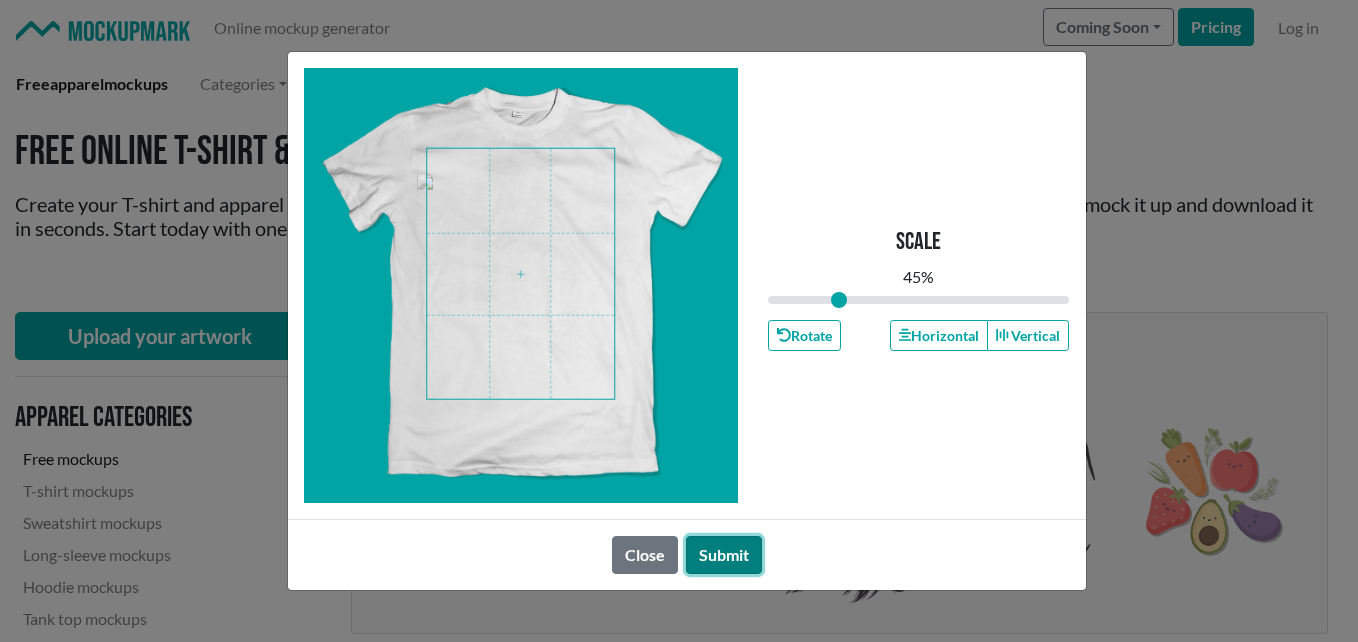 click on "Submit" at bounding box center (724, 555) 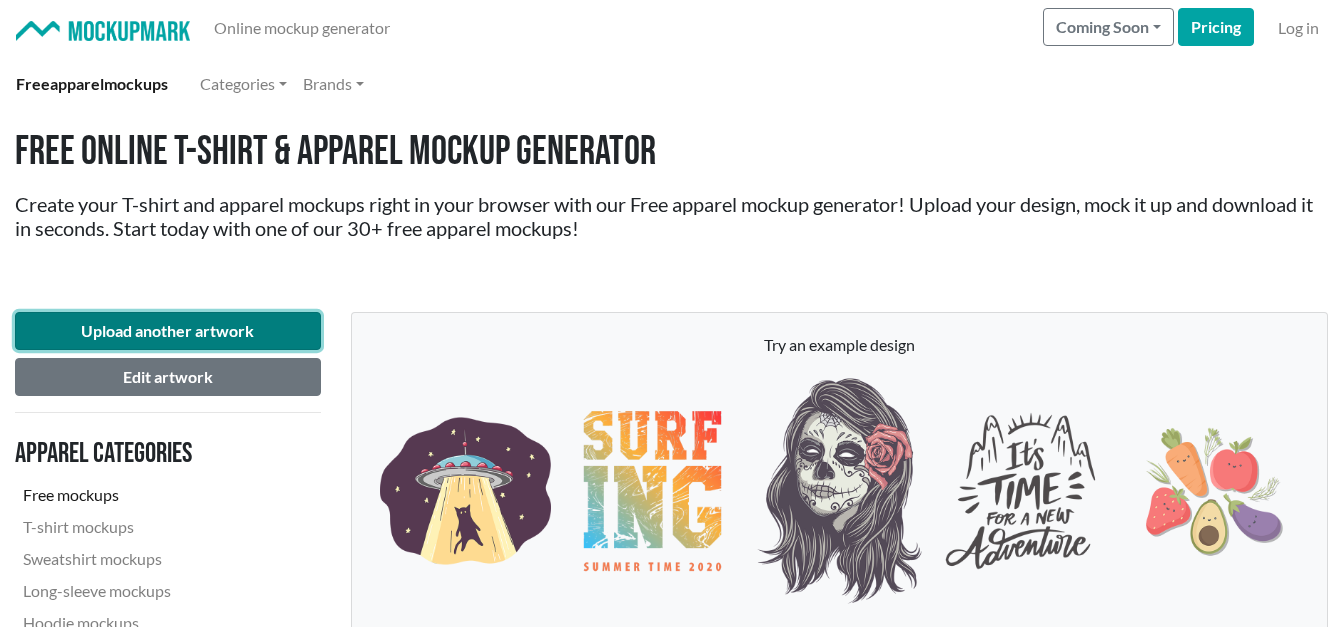 click on "Upload another artwork" at bounding box center [168, 331] 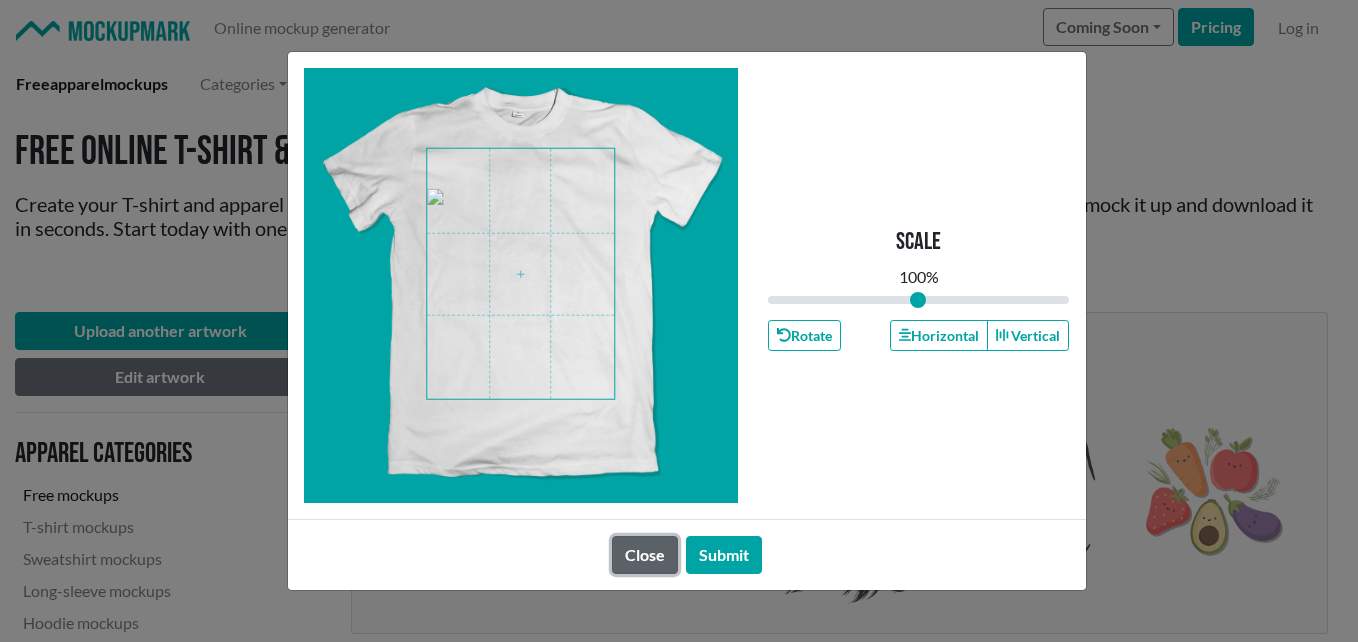 click on "Close" at bounding box center (645, 555) 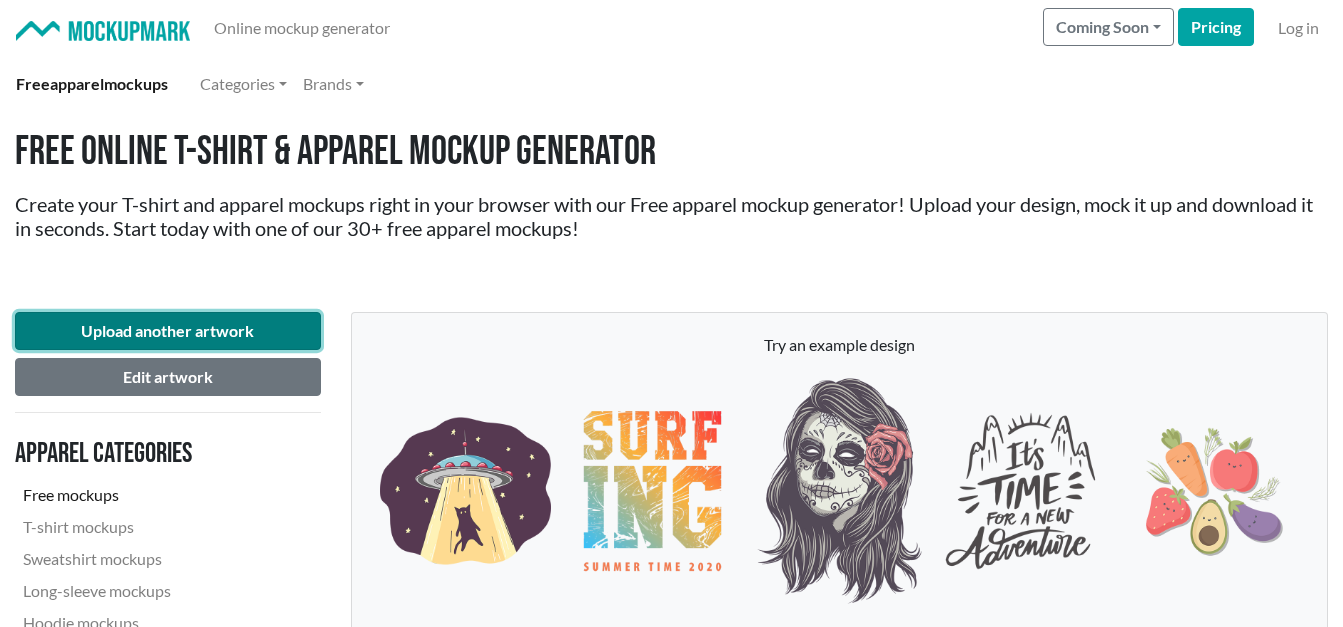 click on "Upload another artwork" at bounding box center (168, 331) 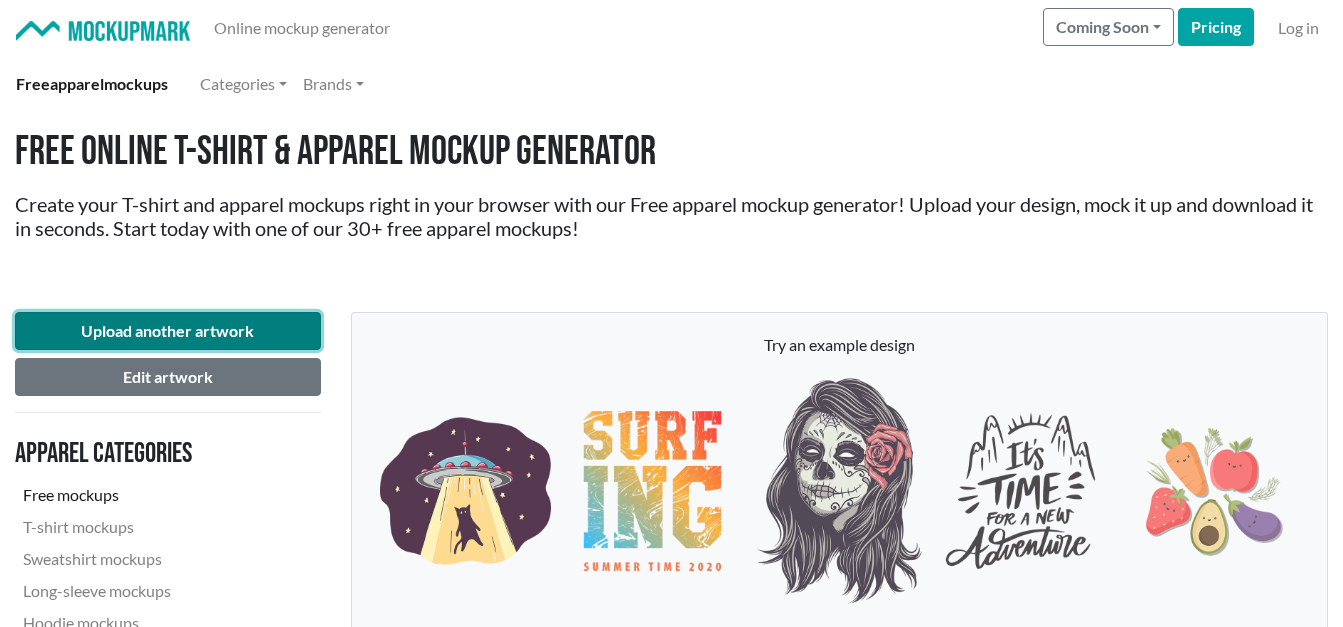click on "Upload another artwork" at bounding box center [168, 331] 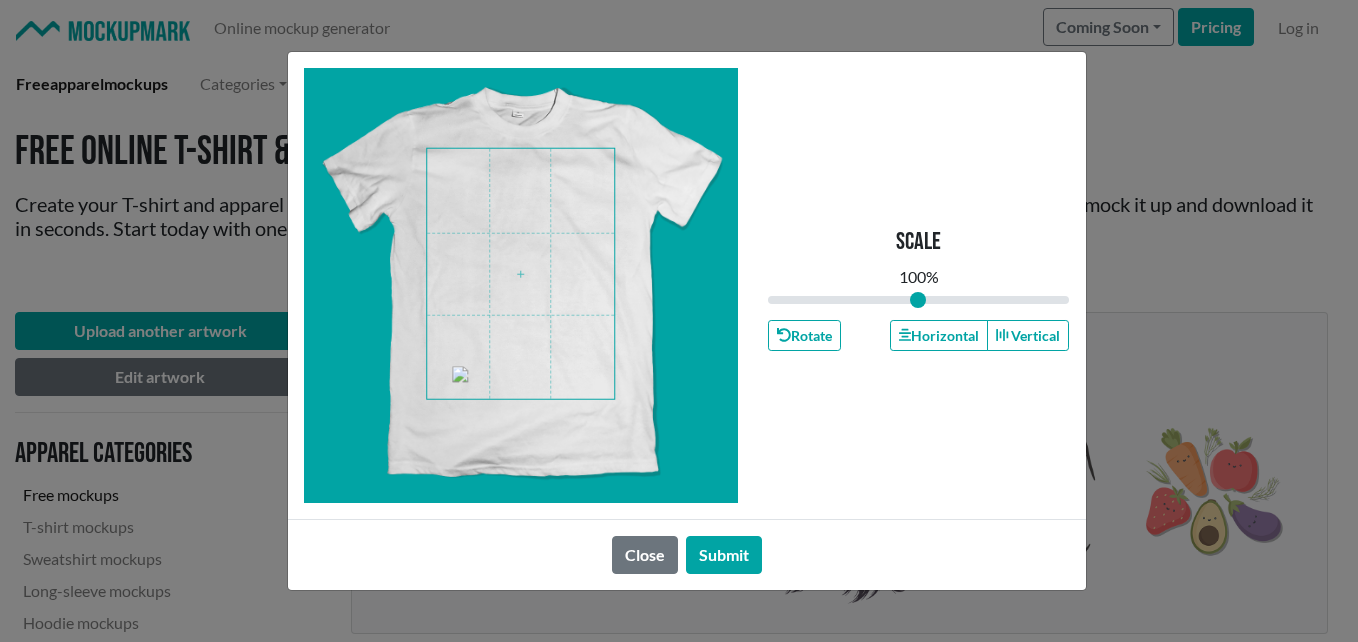 click at bounding box center (520, 274) 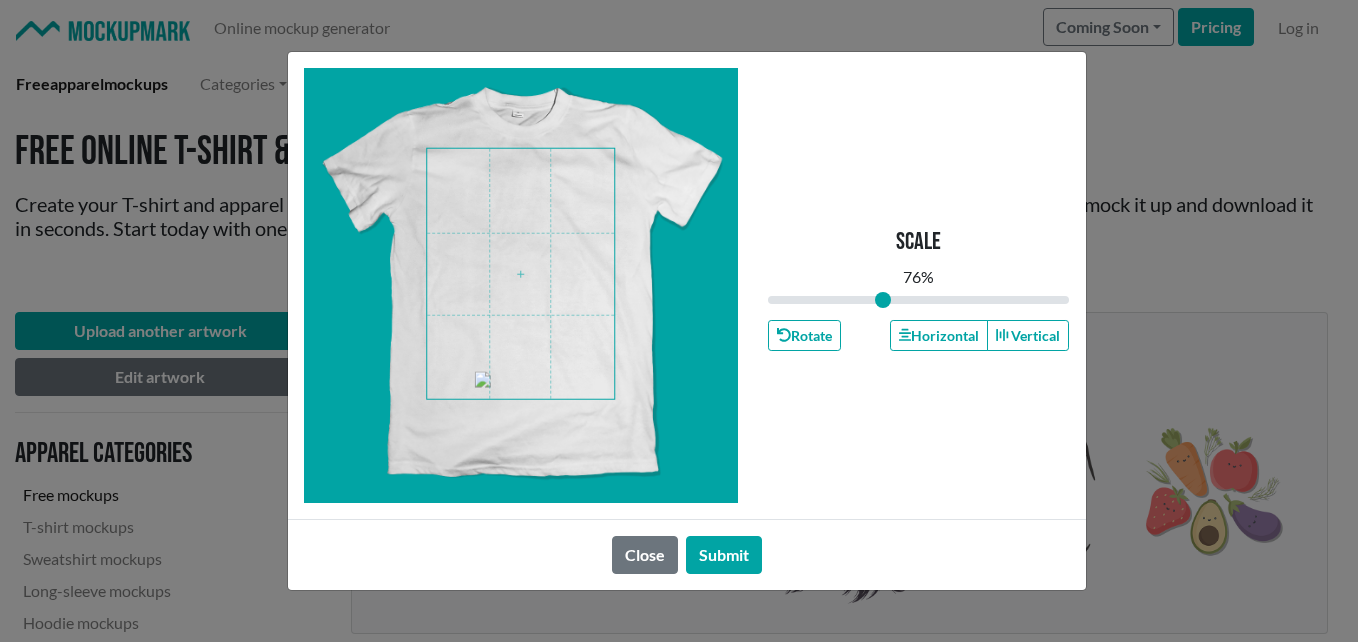 drag, startPoint x: 921, startPoint y: 305, endPoint x: 884, endPoint y: 302, distance: 37.12142 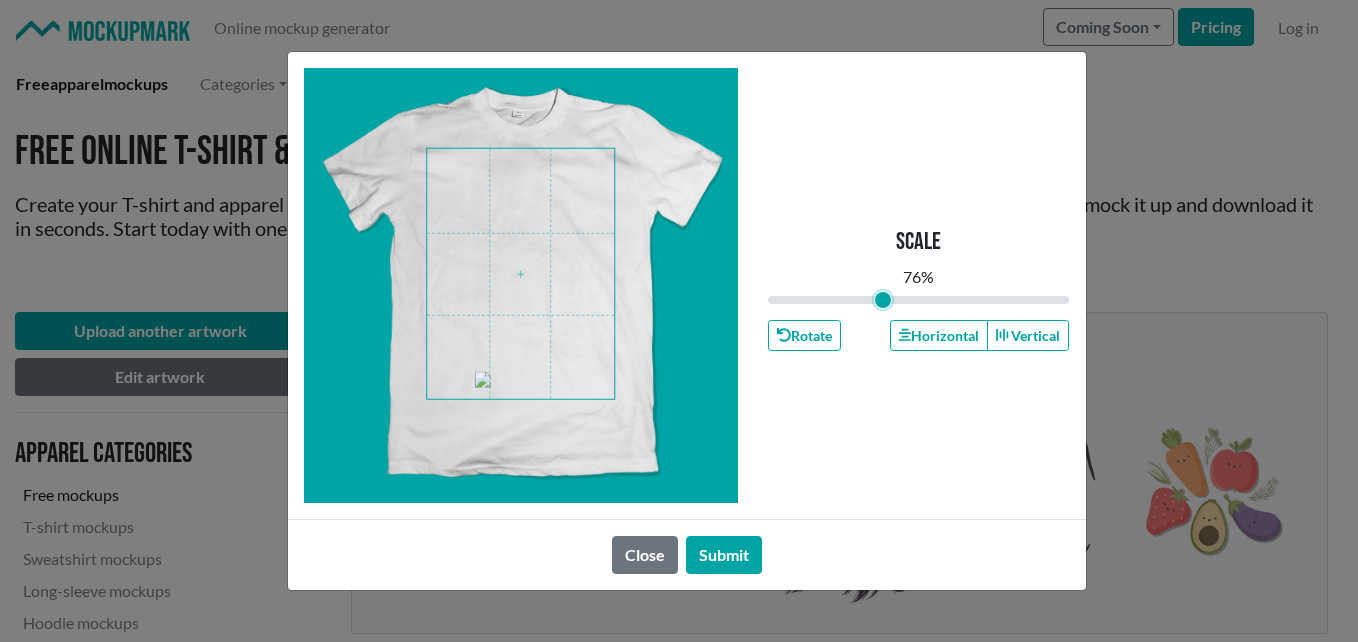 type on "0.76" 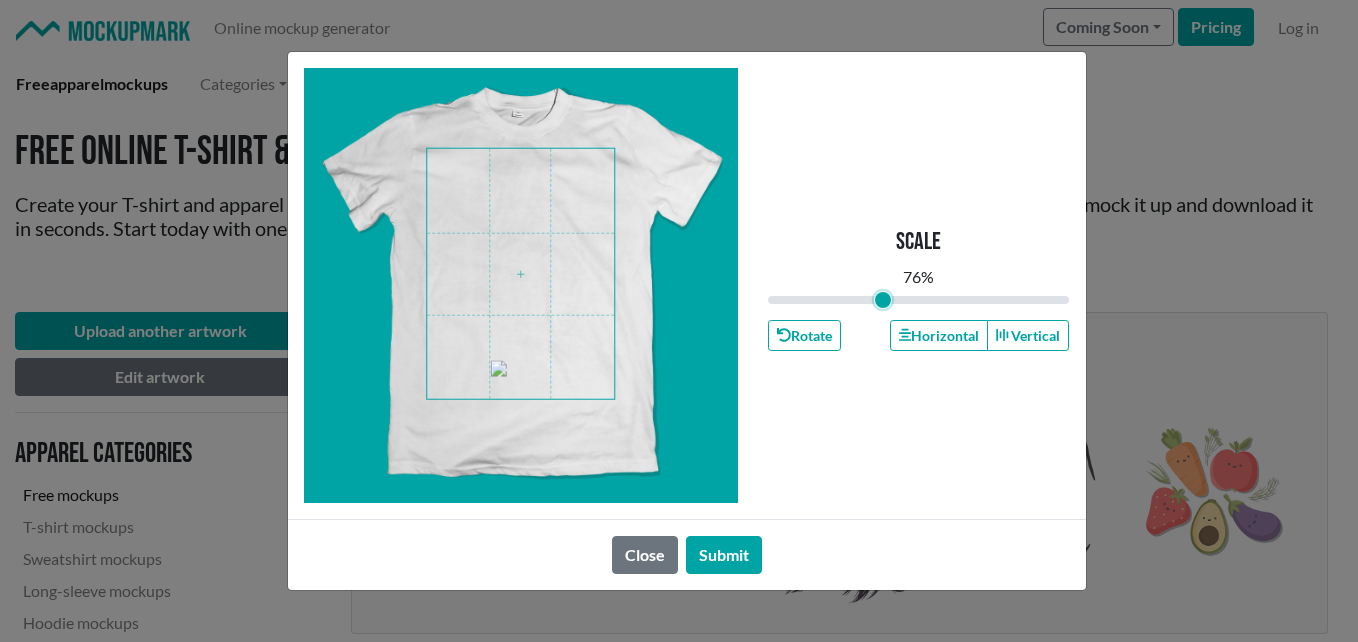 click at bounding box center (520, 274) 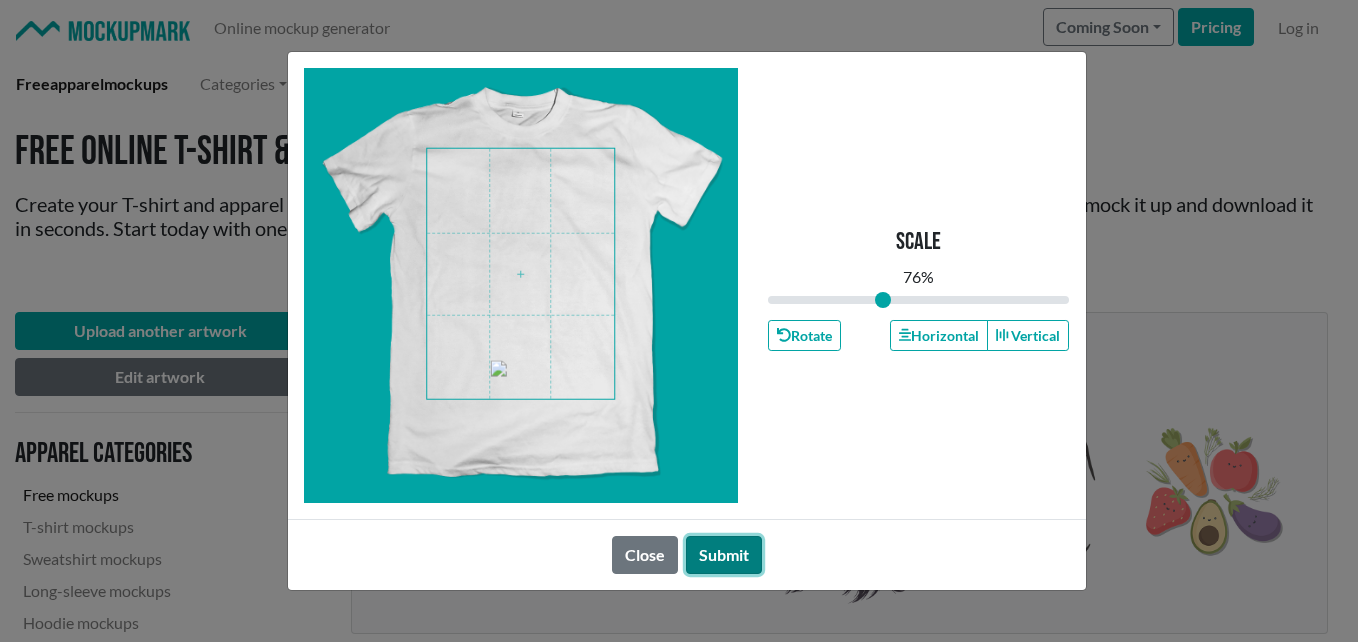 click on "Submit" at bounding box center [724, 555] 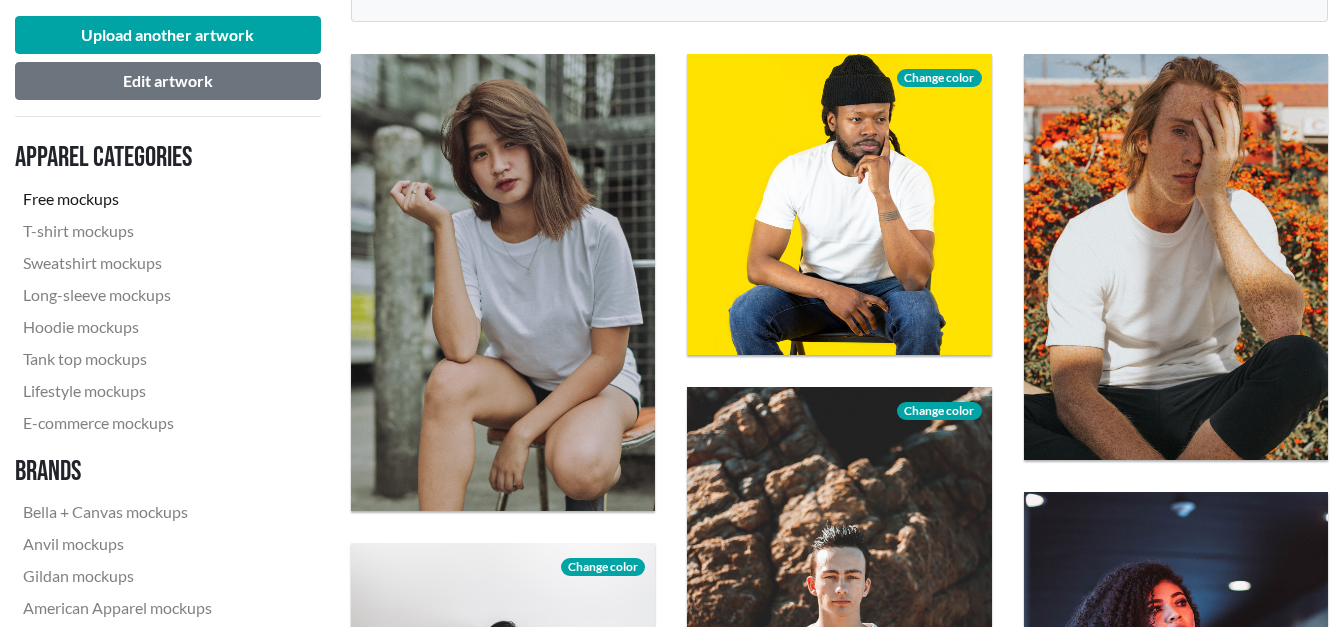 scroll, scrollTop: 603, scrollLeft: 0, axis: vertical 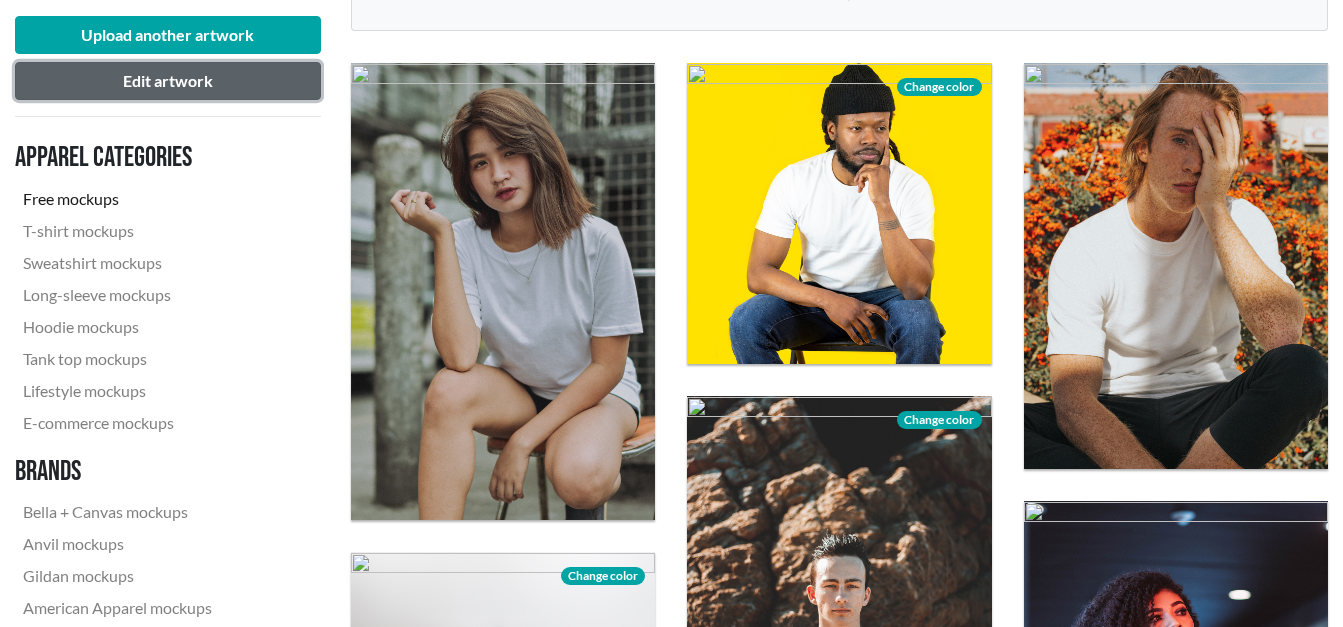click on "Edit artwork" at bounding box center (168, 81) 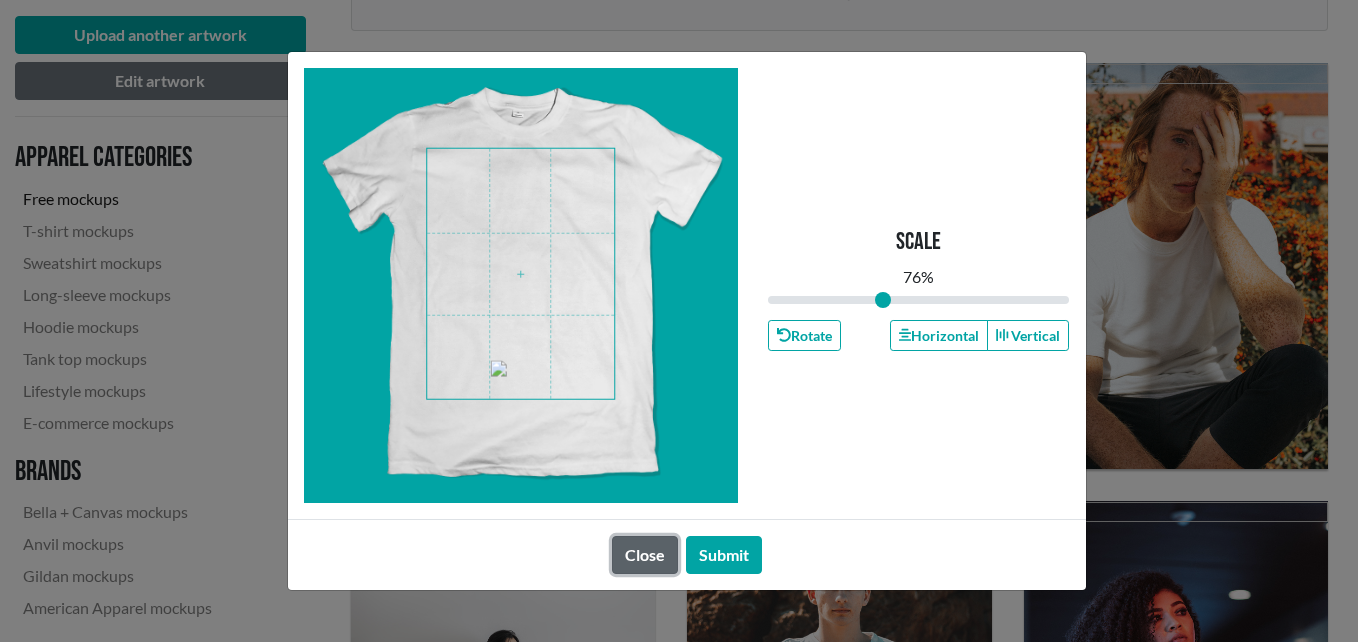 click on "Close" at bounding box center (645, 555) 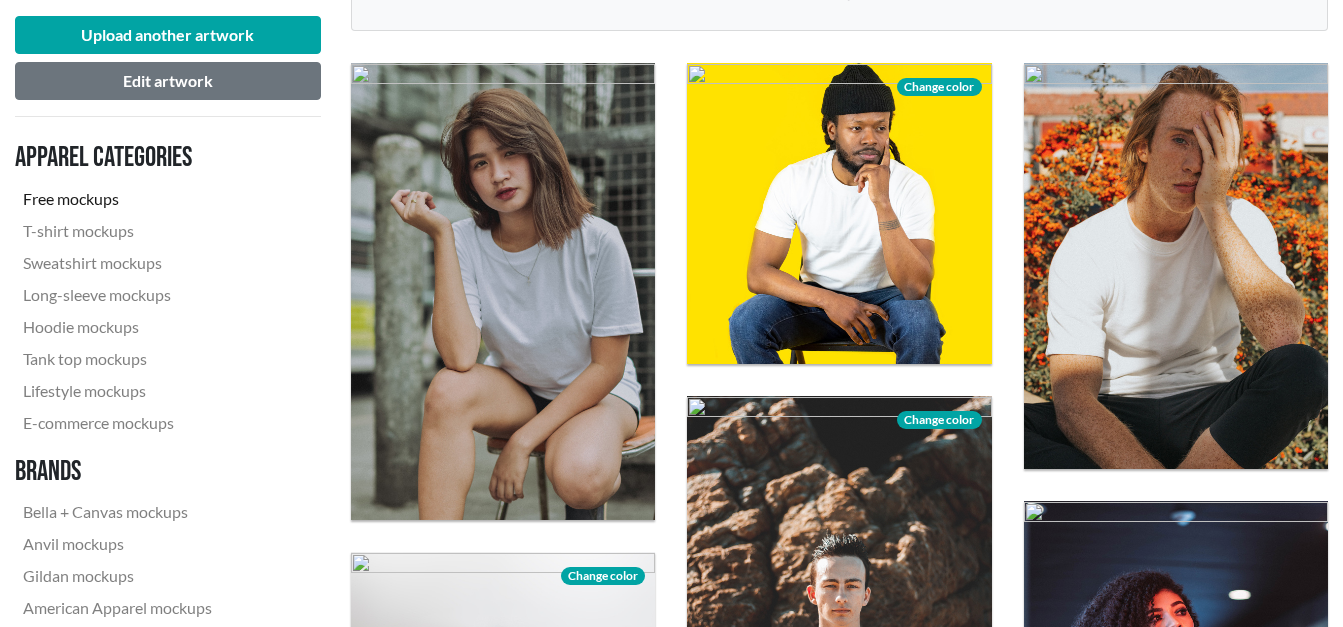 click on "Free mockups" at bounding box center (117, 199) 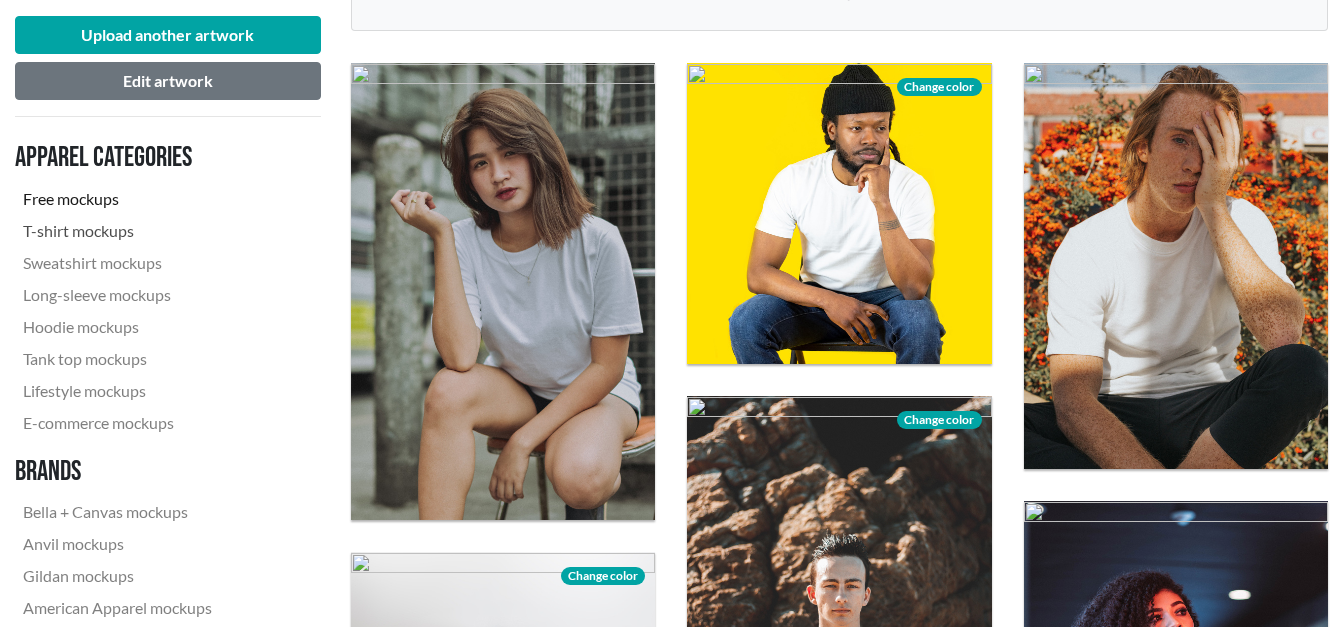 click on "T-shirt mockups" at bounding box center [117, 231] 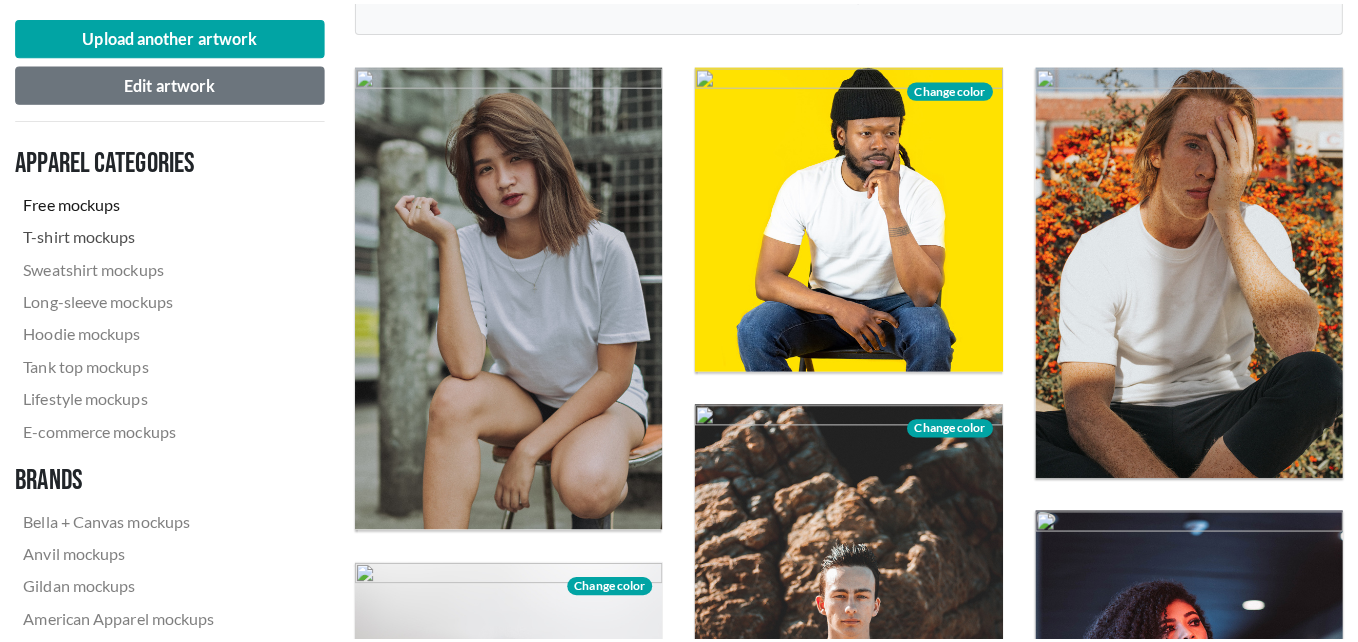 scroll, scrollTop: 0, scrollLeft: 0, axis: both 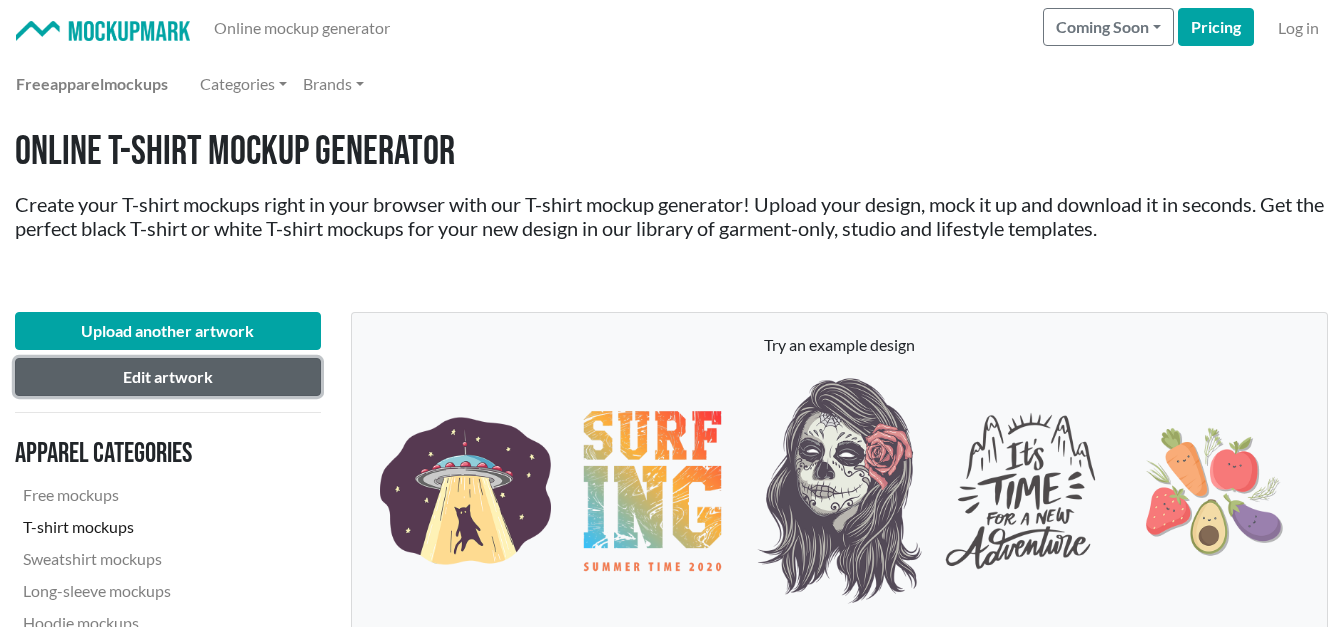 click on "Edit artwork" at bounding box center [168, 377] 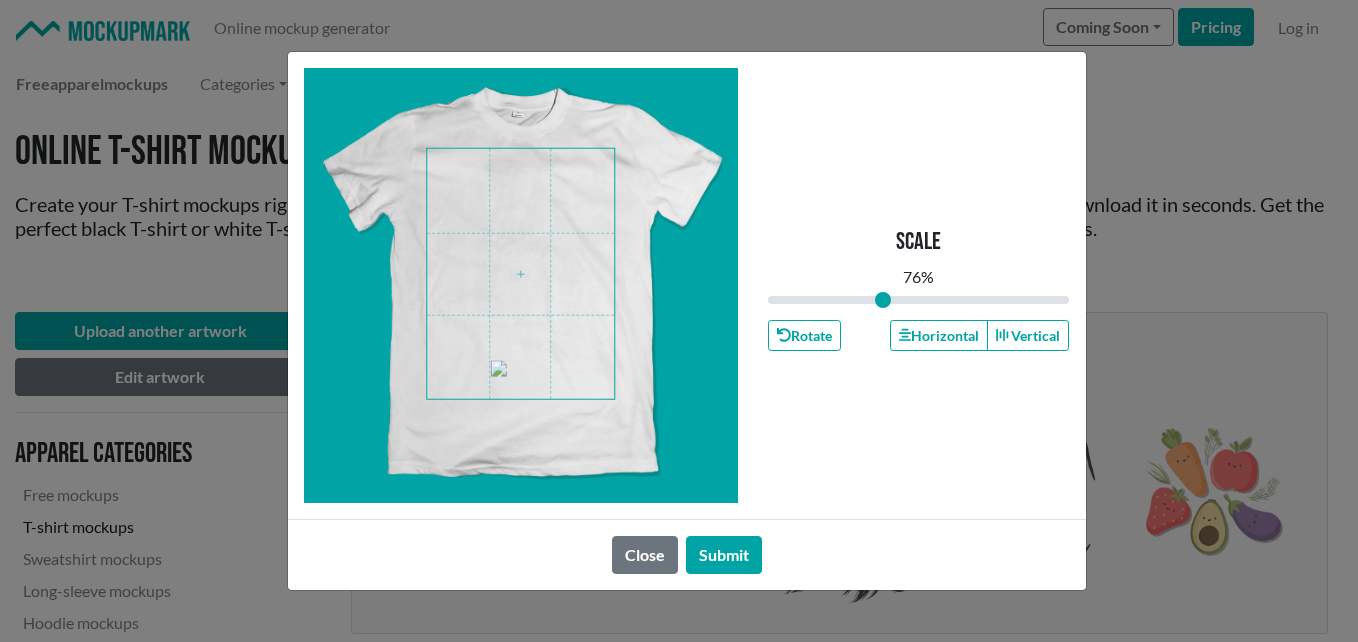 click at bounding box center (520, 274) 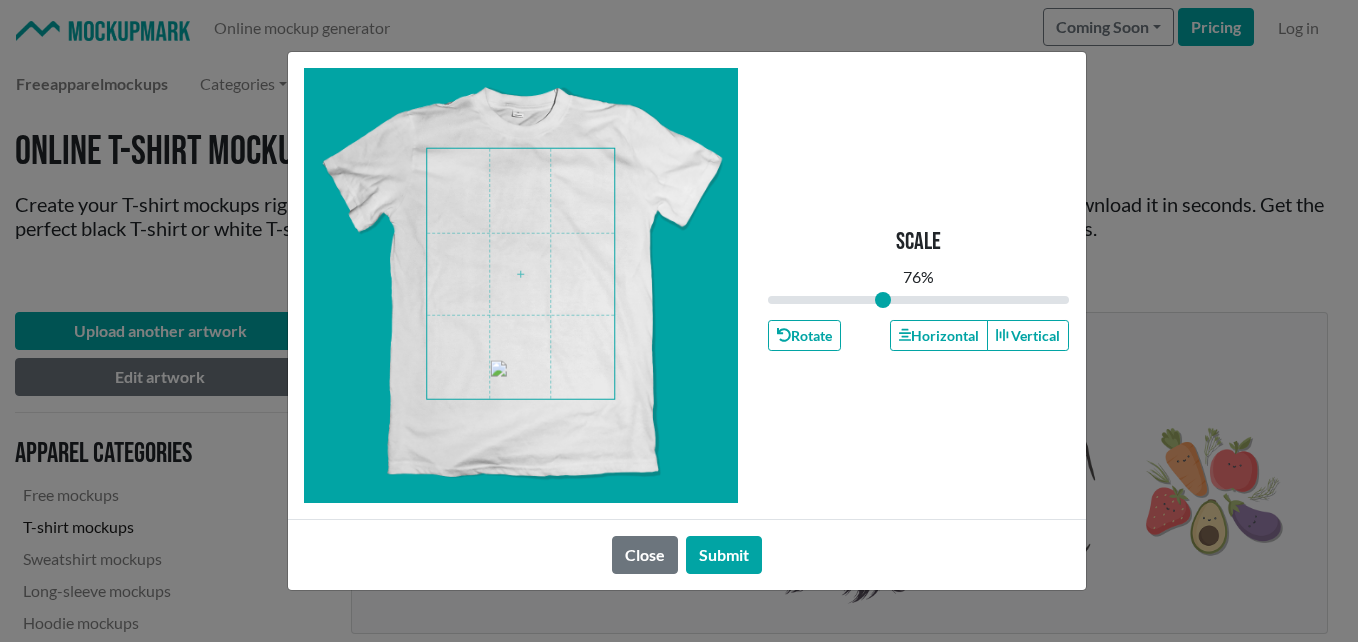 click at bounding box center (521, 285) 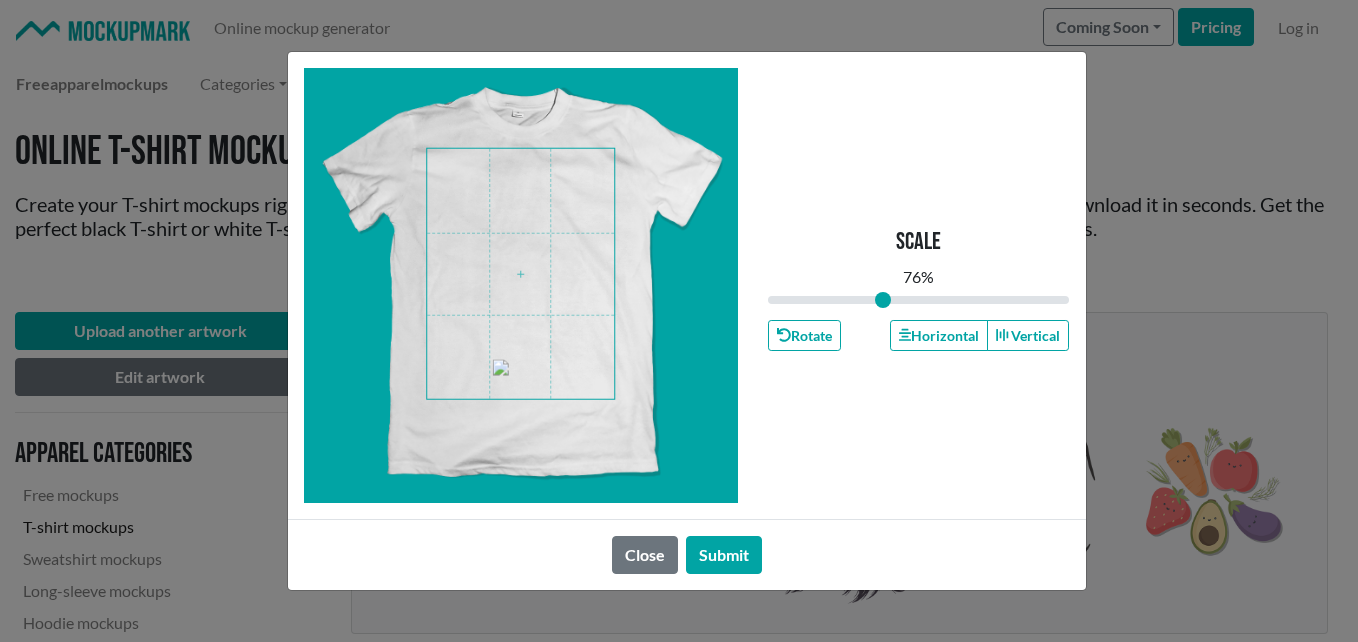 click at bounding box center [520, 274] 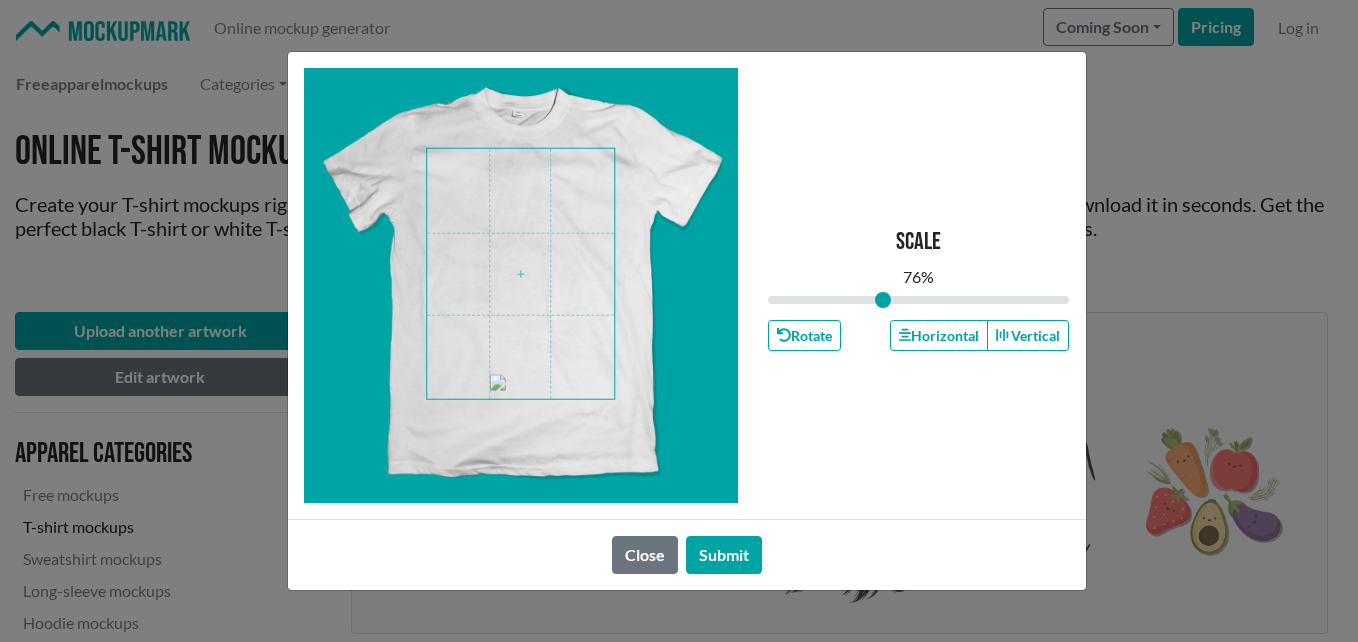 click at bounding box center (521, 285) 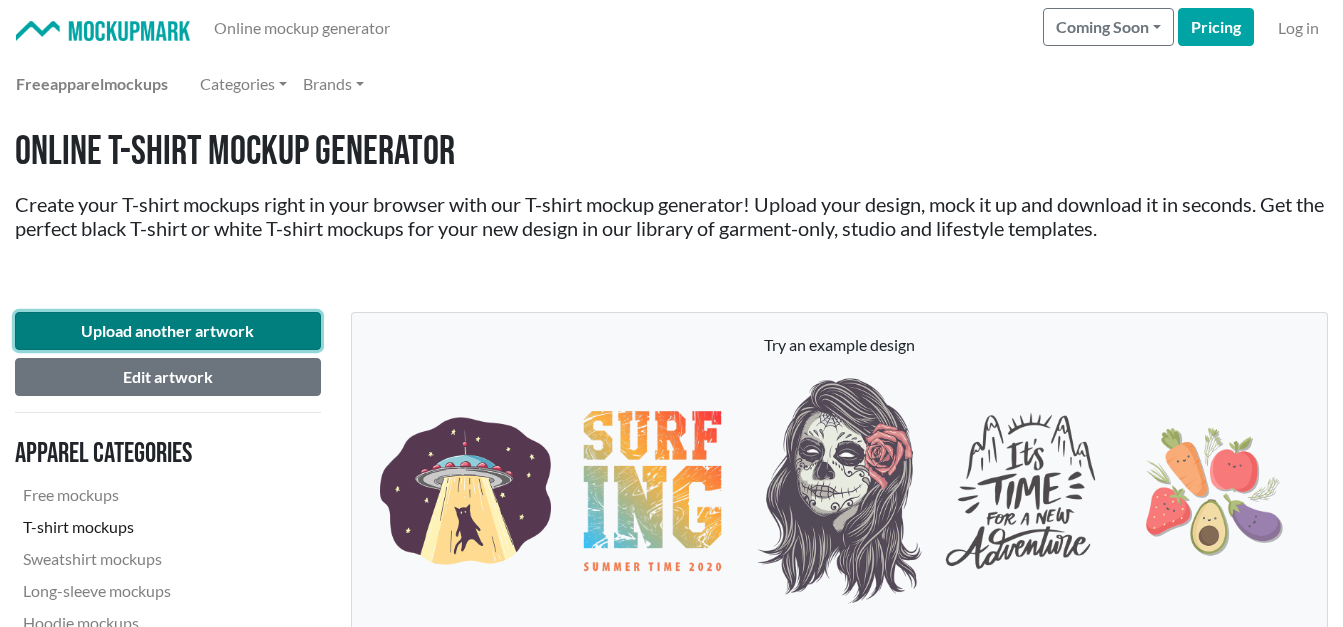 click on "Upload another artwork" at bounding box center (168, 331) 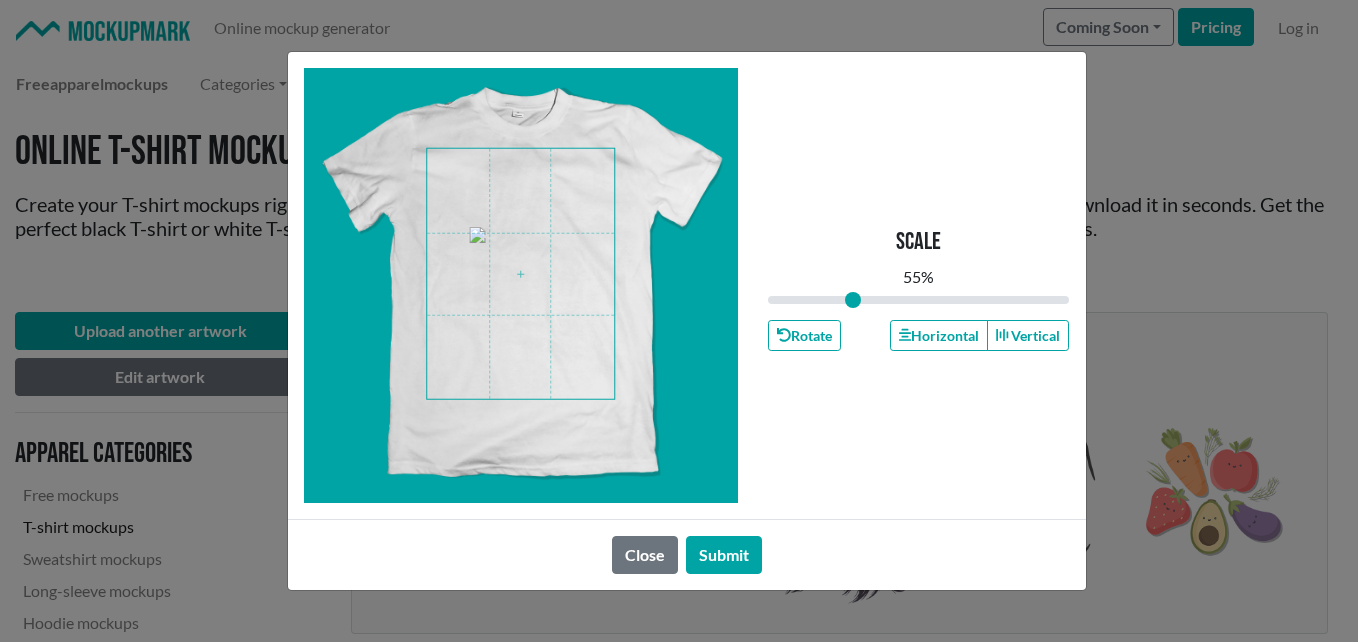 drag, startPoint x: 919, startPoint y: 296, endPoint x: 853, endPoint y: 298, distance: 66.0303 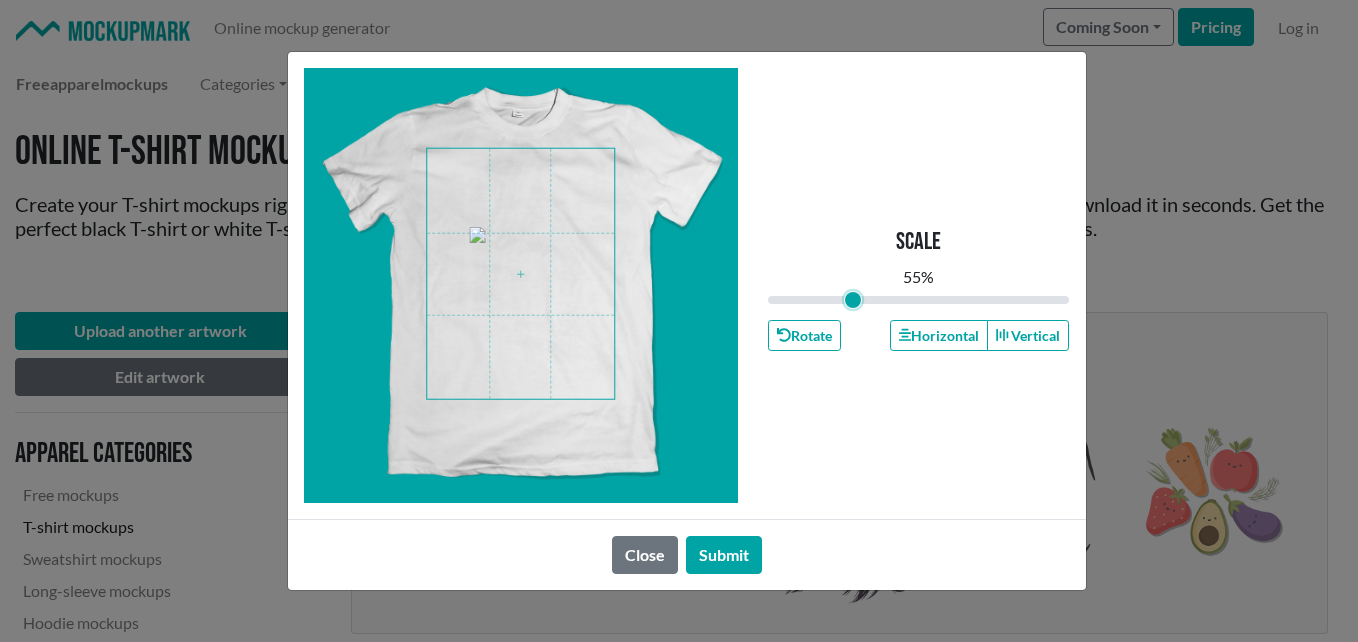 click at bounding box center (919, 300) 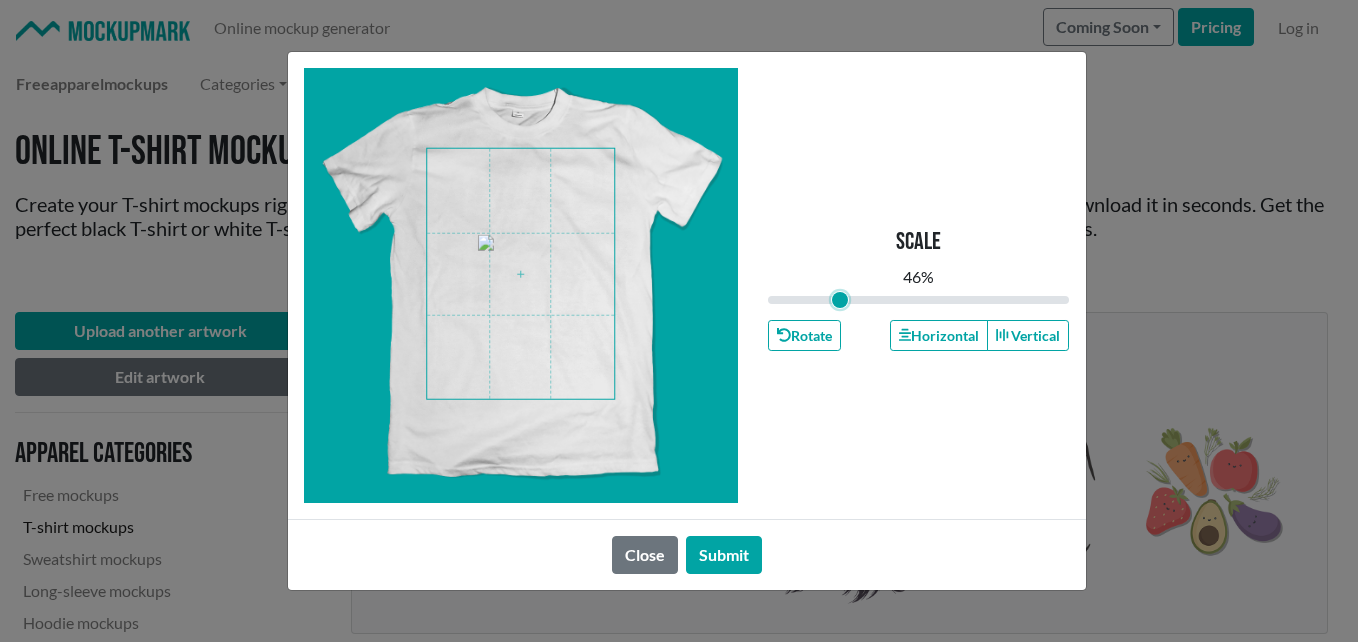 drag, startPoint x: 853, startPoint y: 298, endPoint x: 841, endPoint y: 298, distance: 12 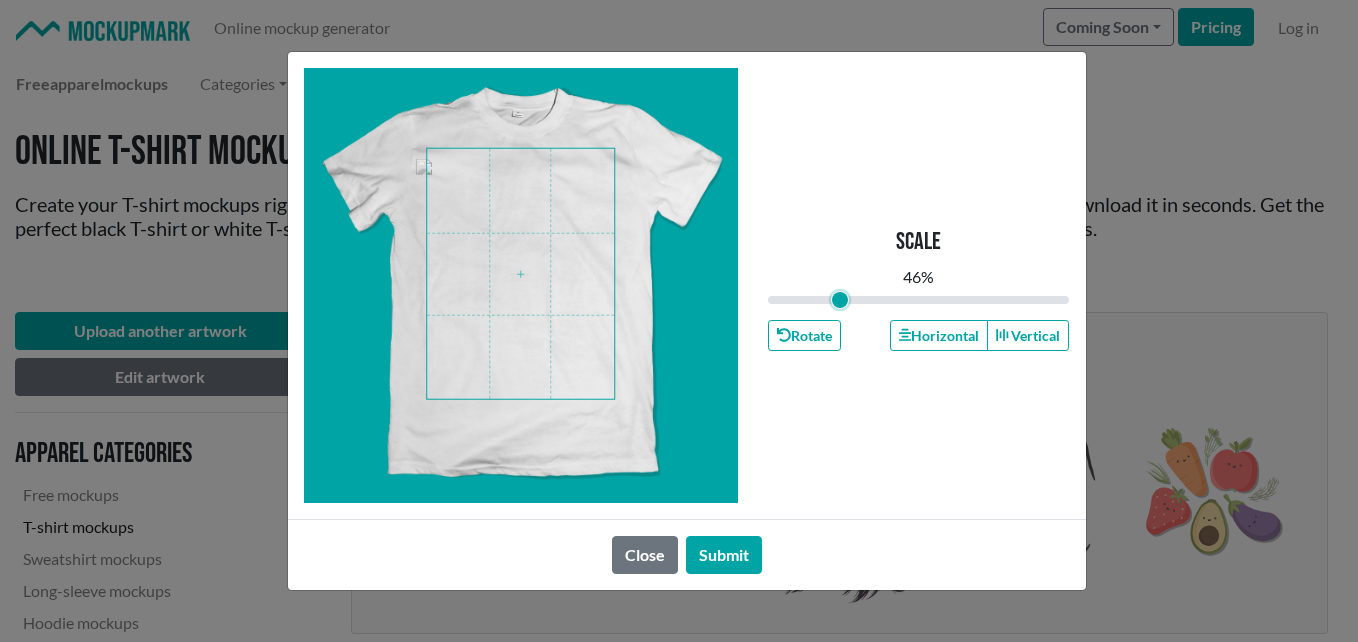 click at bounding box center [520, 274] 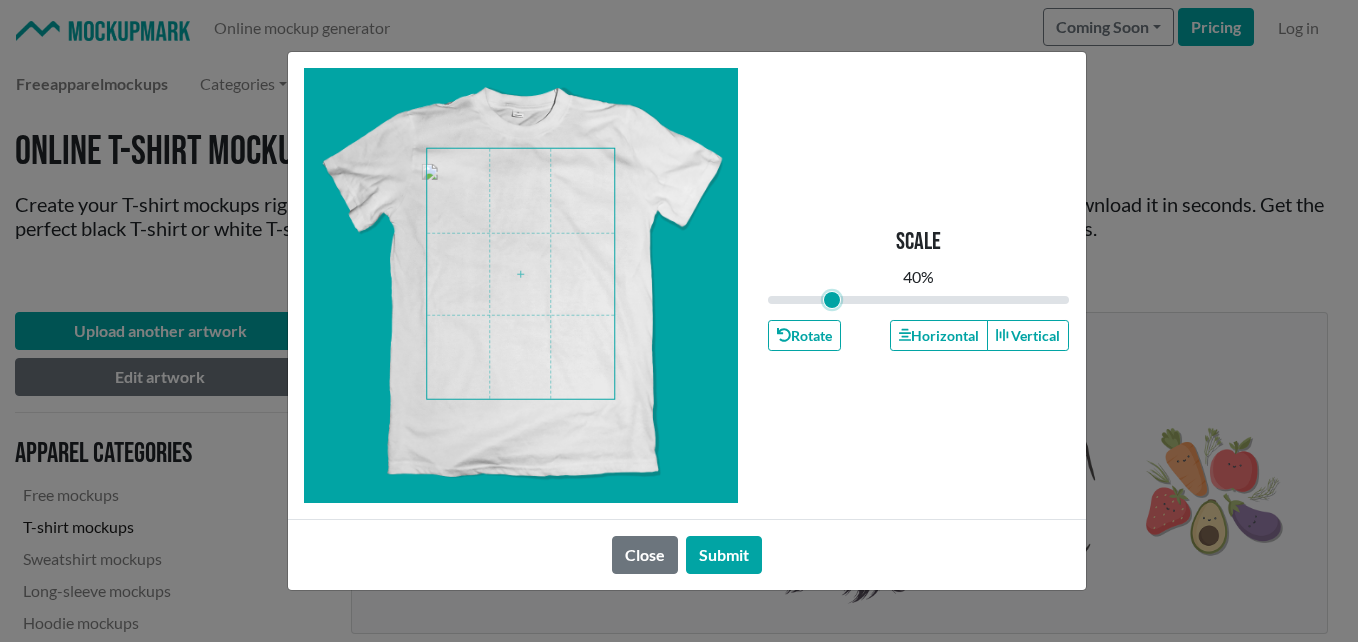 drag, startPoint x: 844, startPoint y: 299, endPoint x: 832, endPoint y: 296, distance: 12.369317 